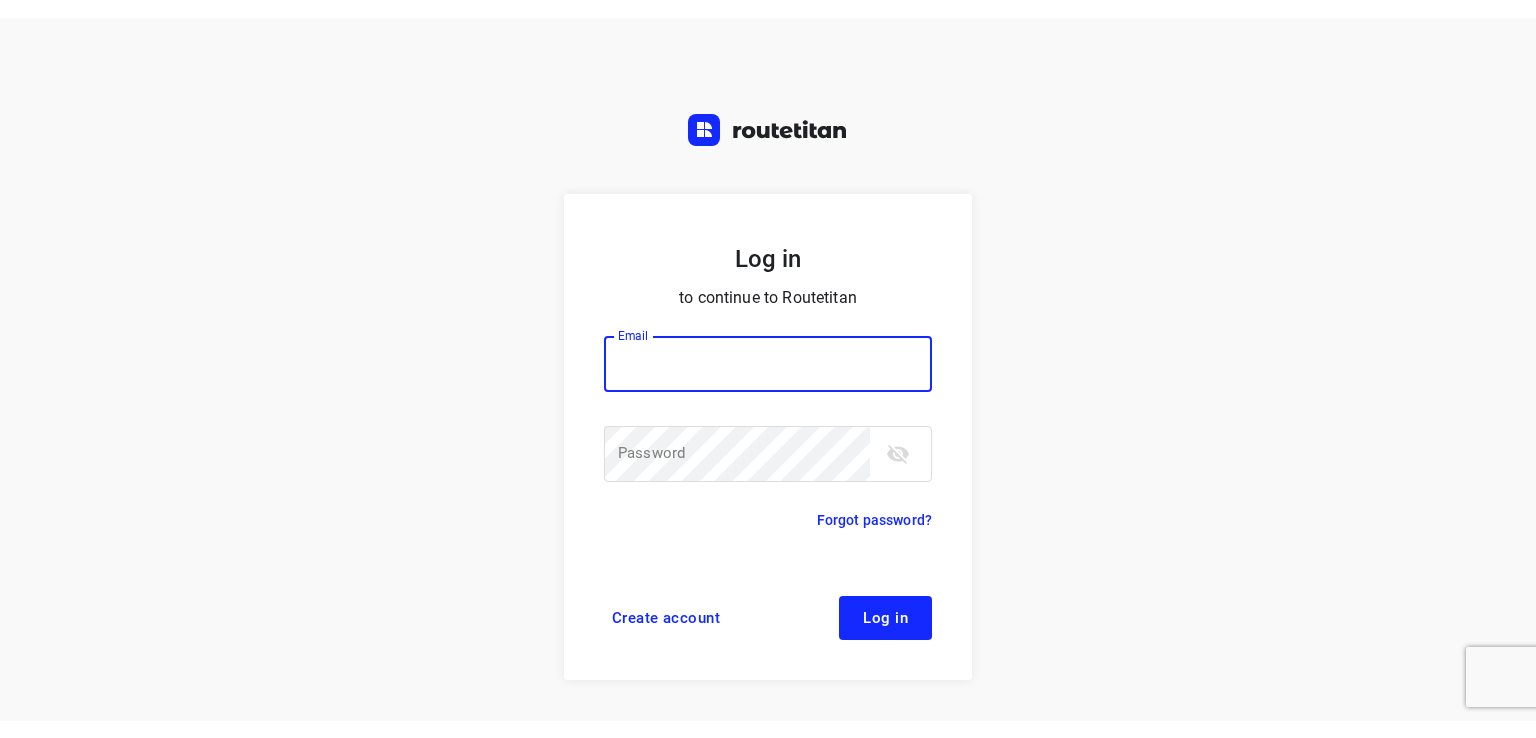 scroll, scrollTop: 0, scrollLeft: 0, axis: both 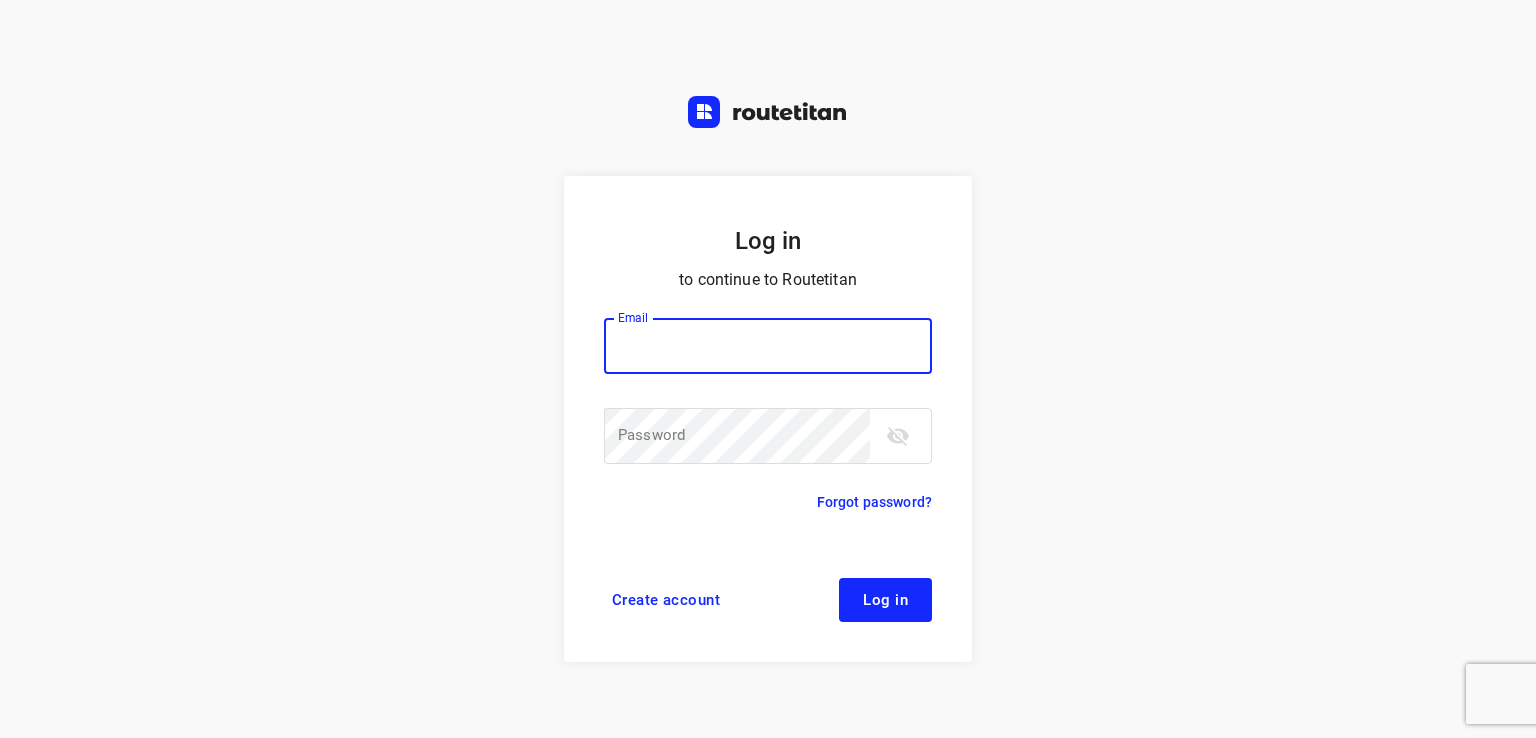 click at bounding box center (768, 346) 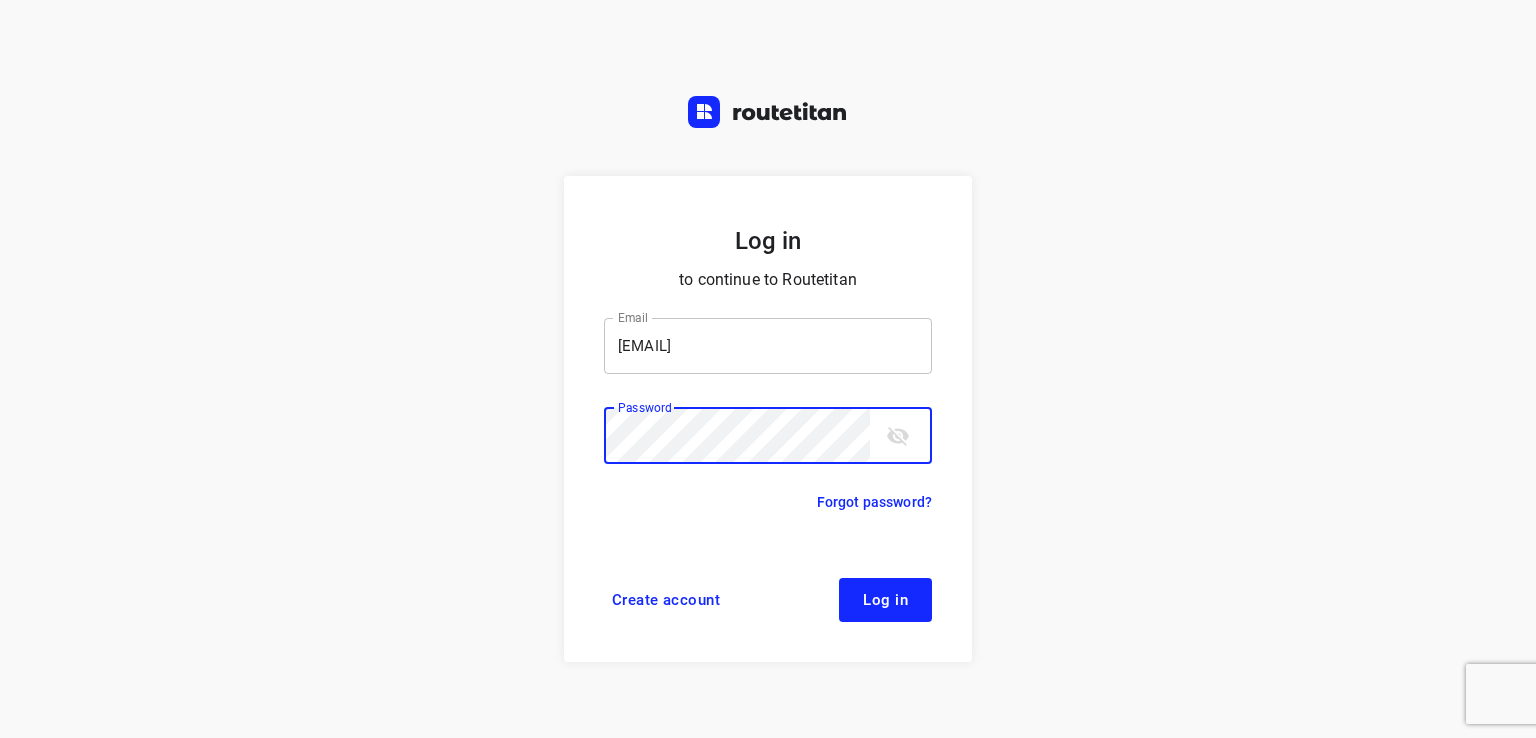 click on "Log in" at bounding box center [885, 600] 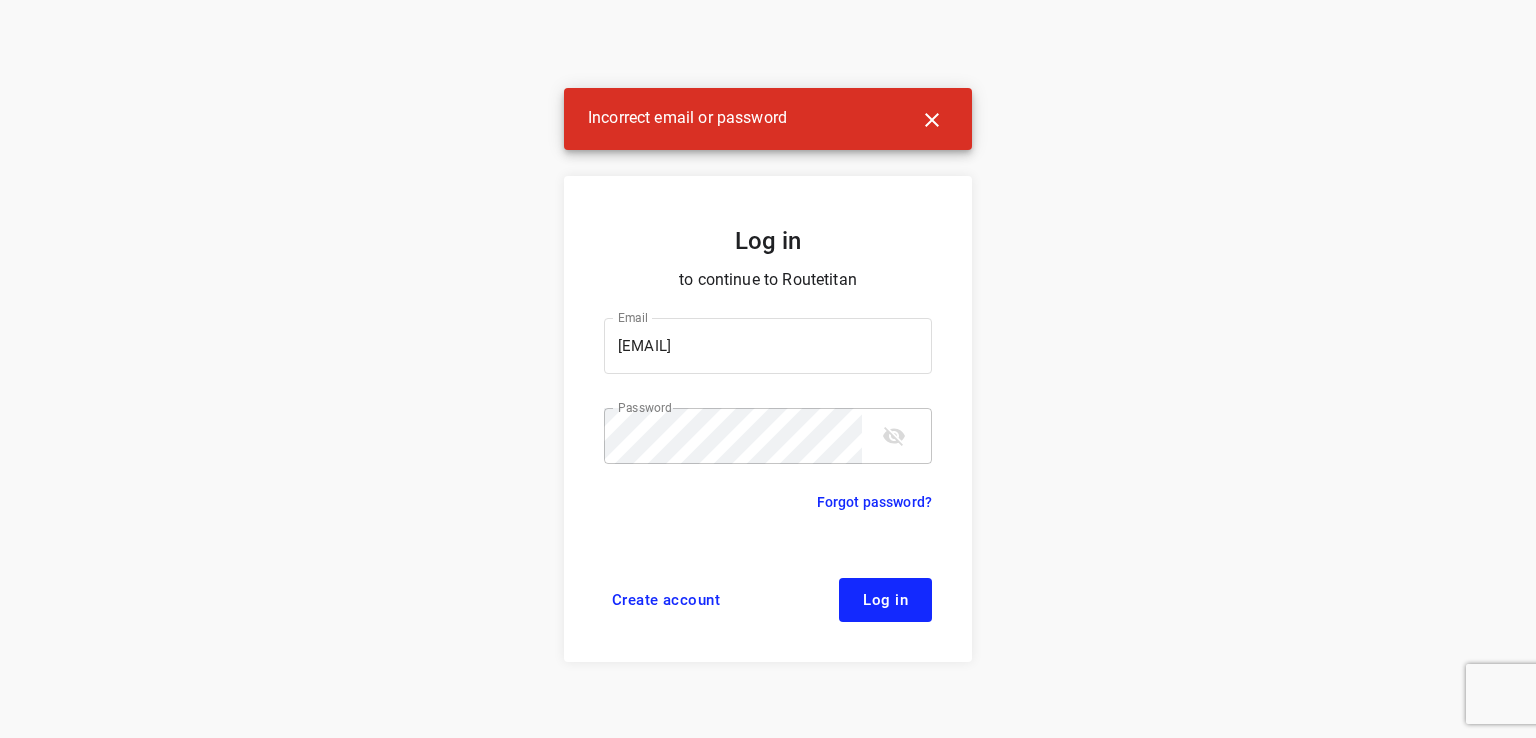 click at bounding box center [894, 436] 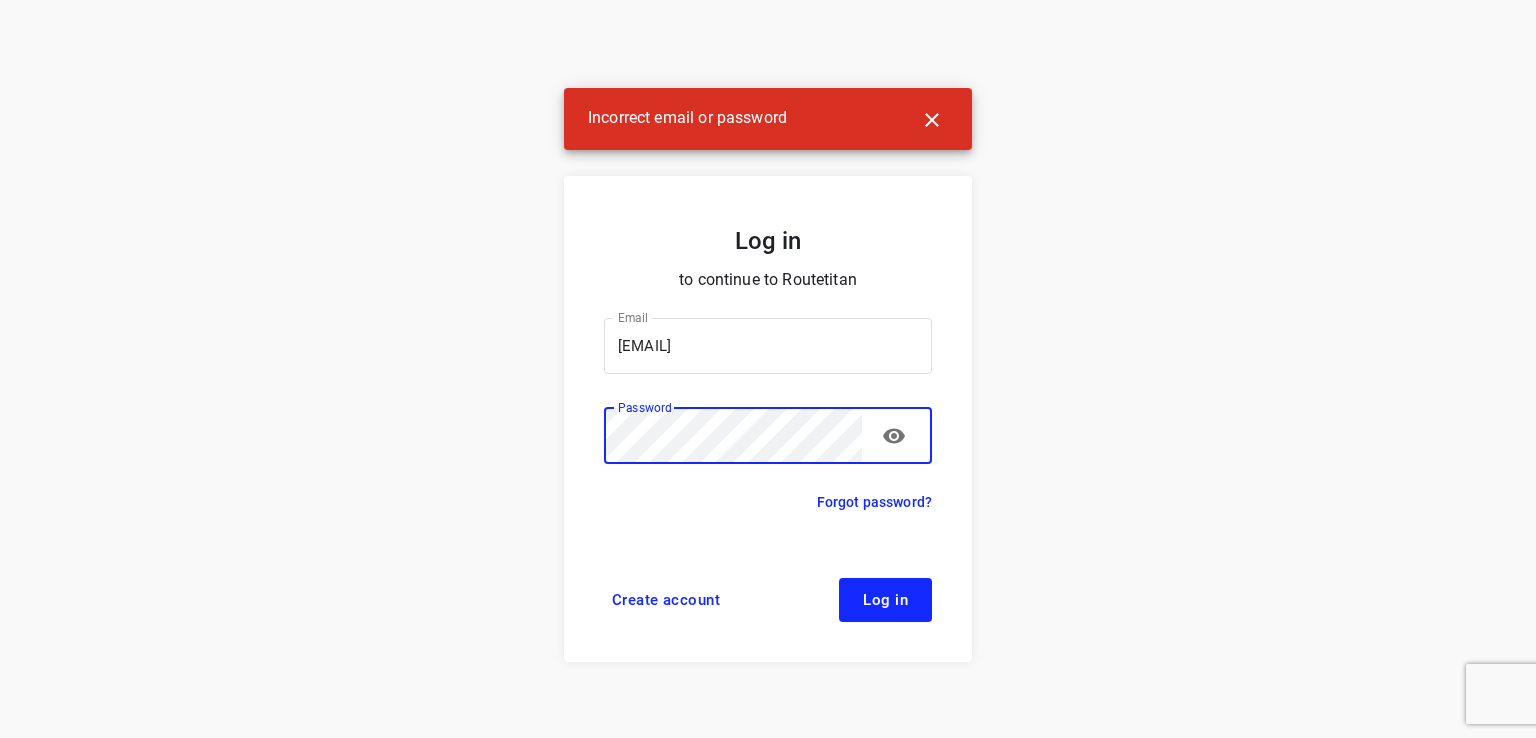 click on "Log in" at bounding box center (885, 600) 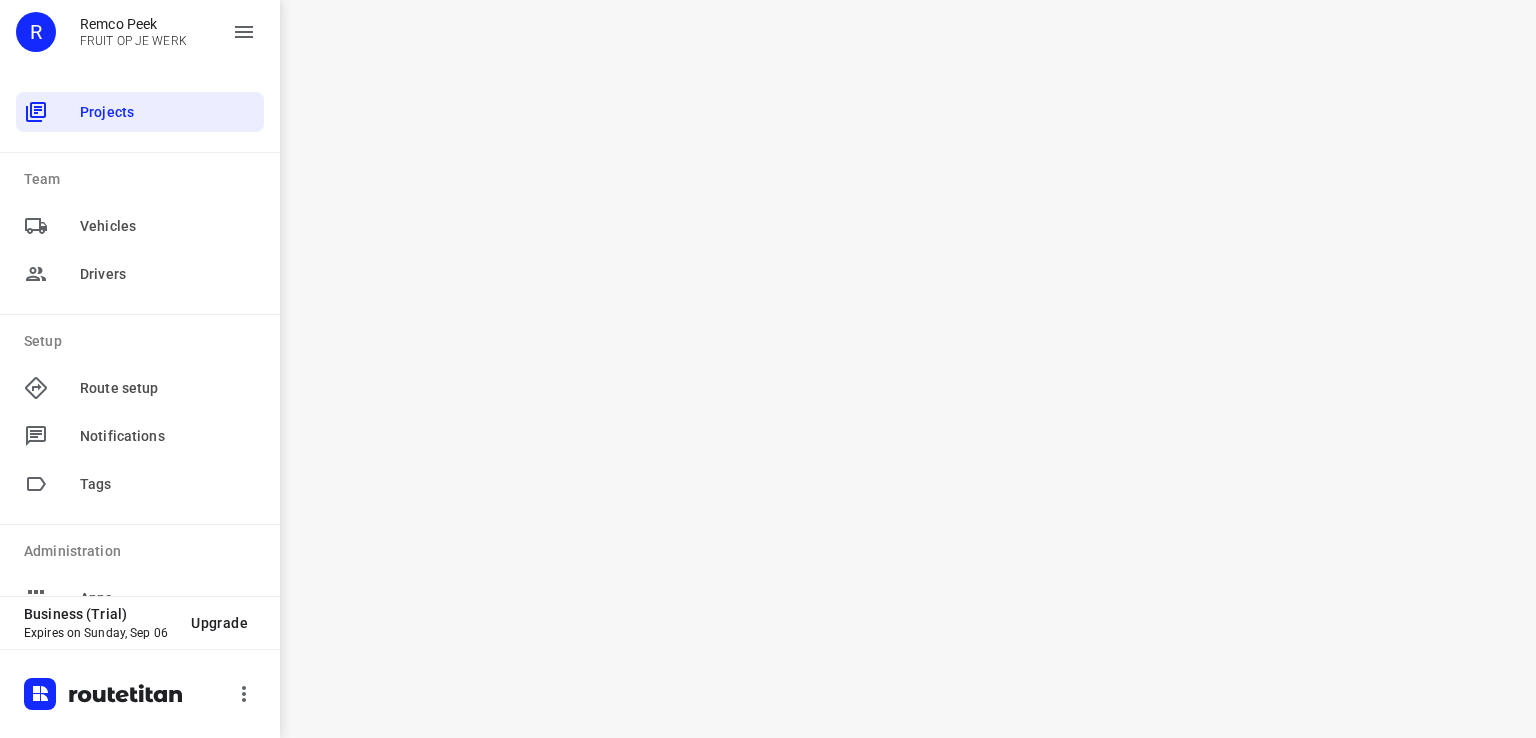scroll, scrollTop: 0, scrollLeft: 0, axis: both 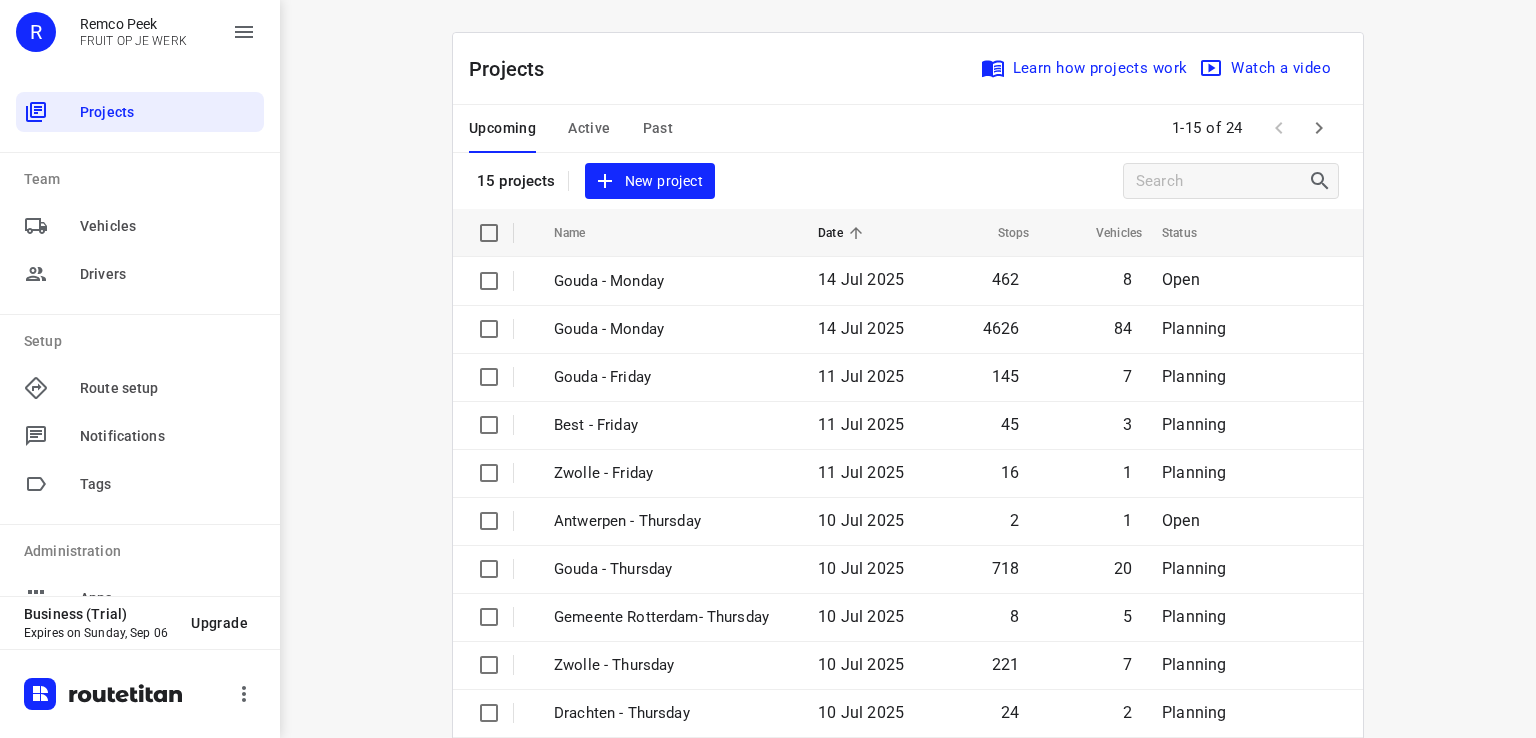 click on "Active" at bounding box center [502, 128] 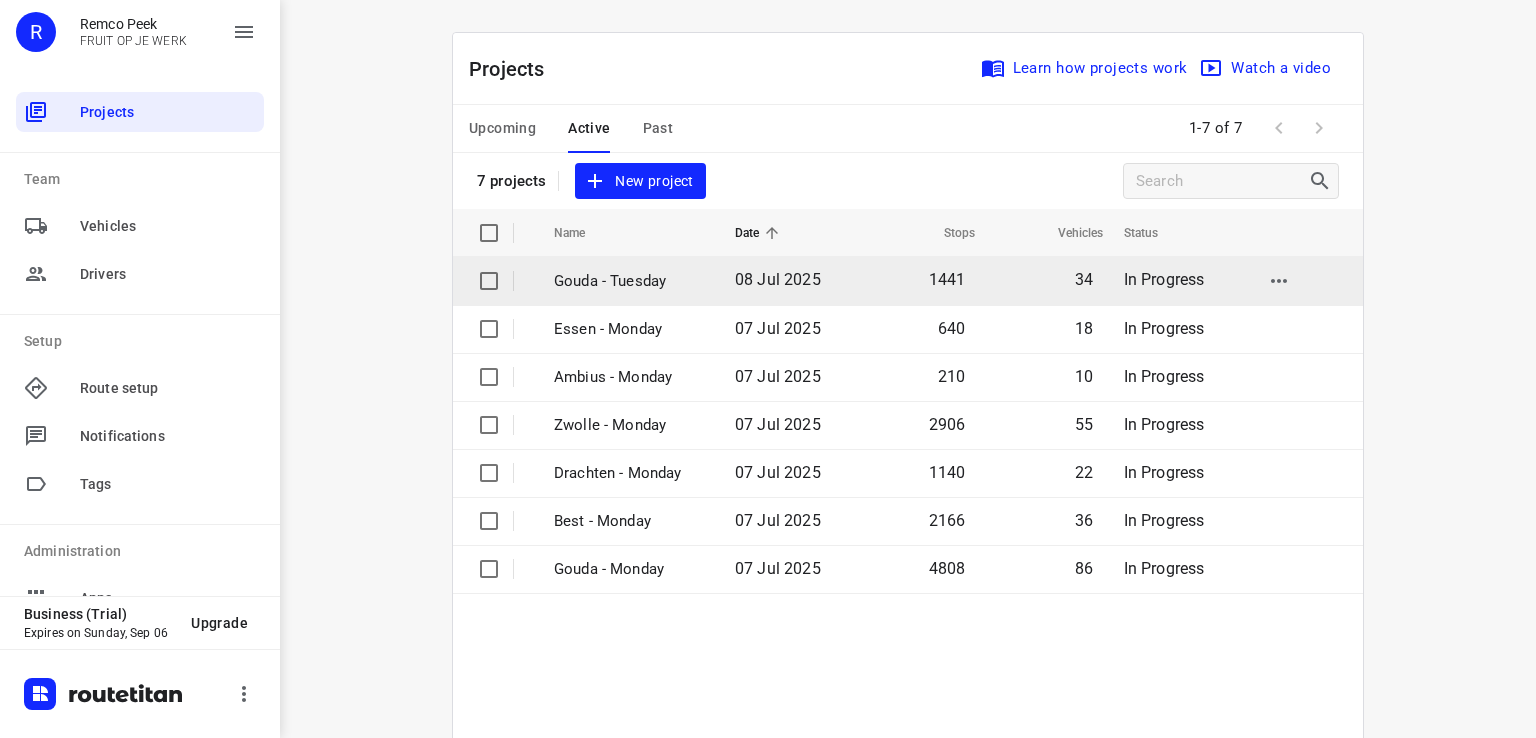 click on "Gouda - Tuesday" at bounding box center (629, 281) 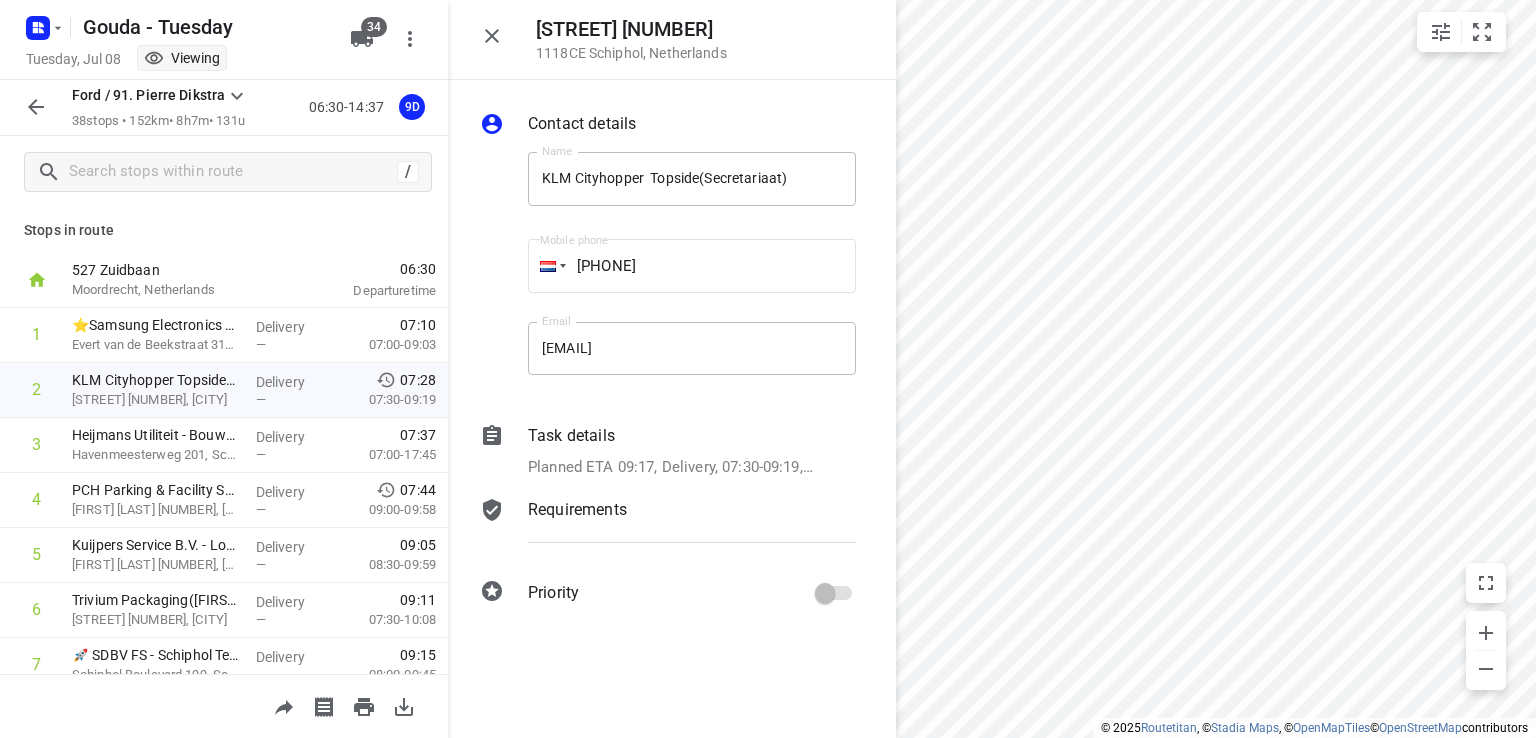 click at bounding box center (492, 36) 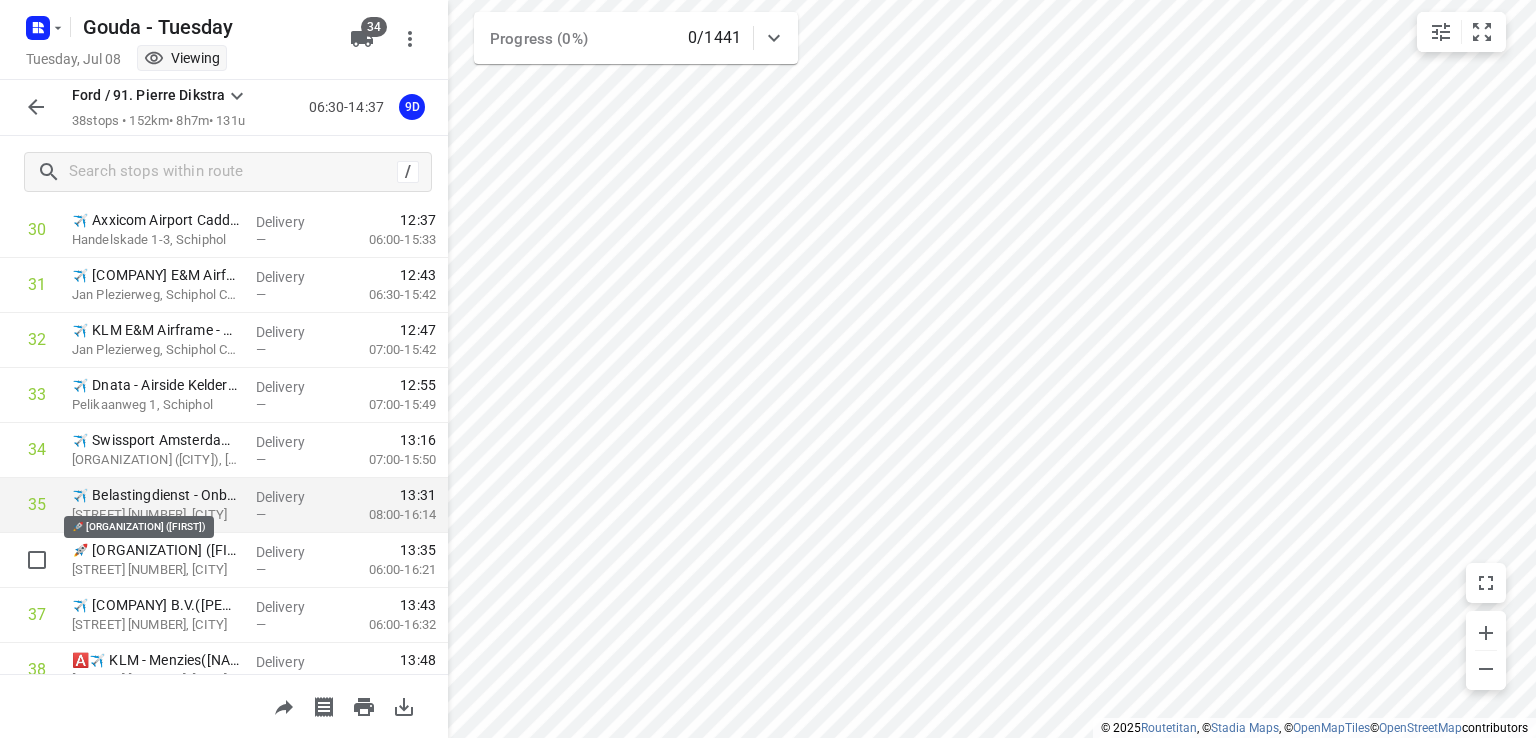 scroll, scrollTop: 1779, scrollLeft: 0, axis: vertical 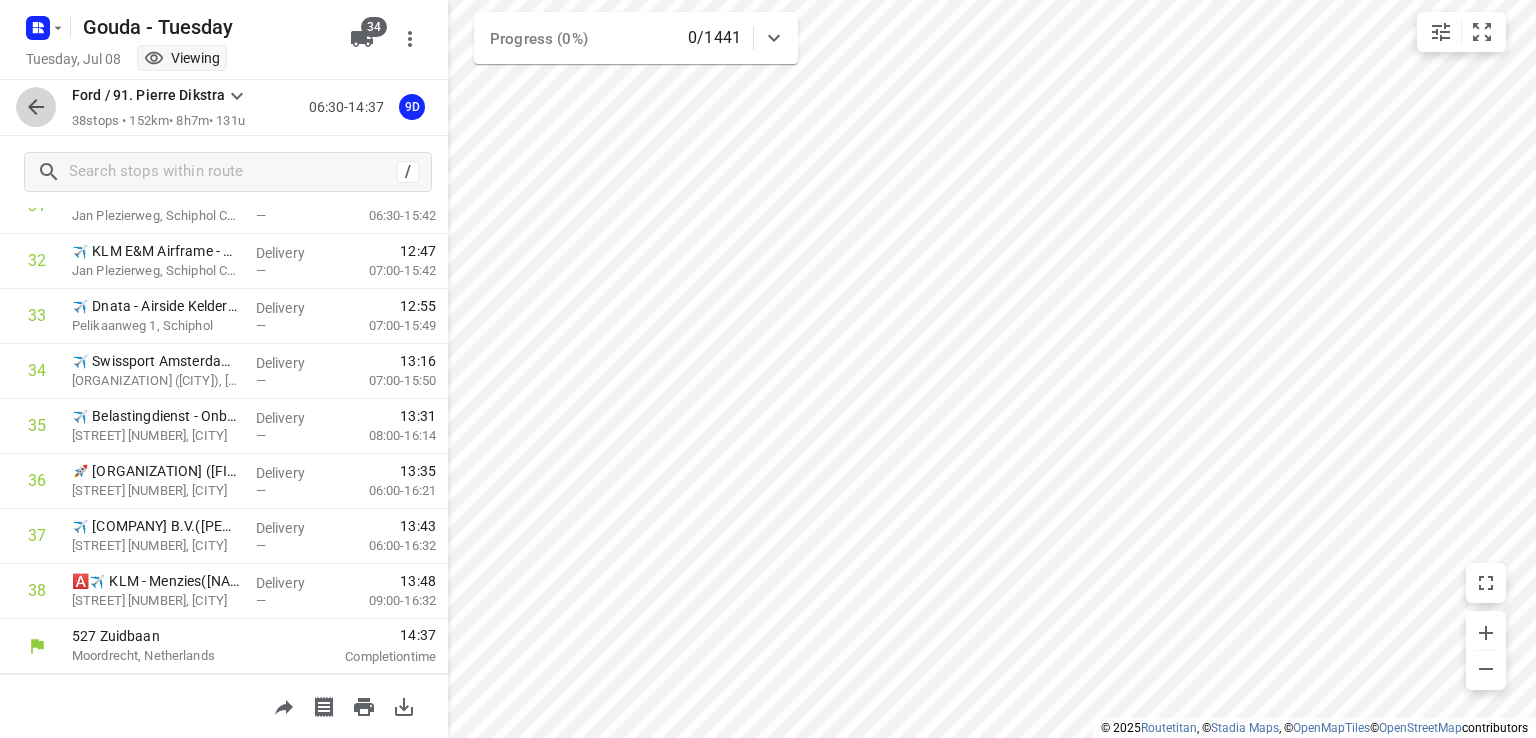 click at bounding box center (36, 107) 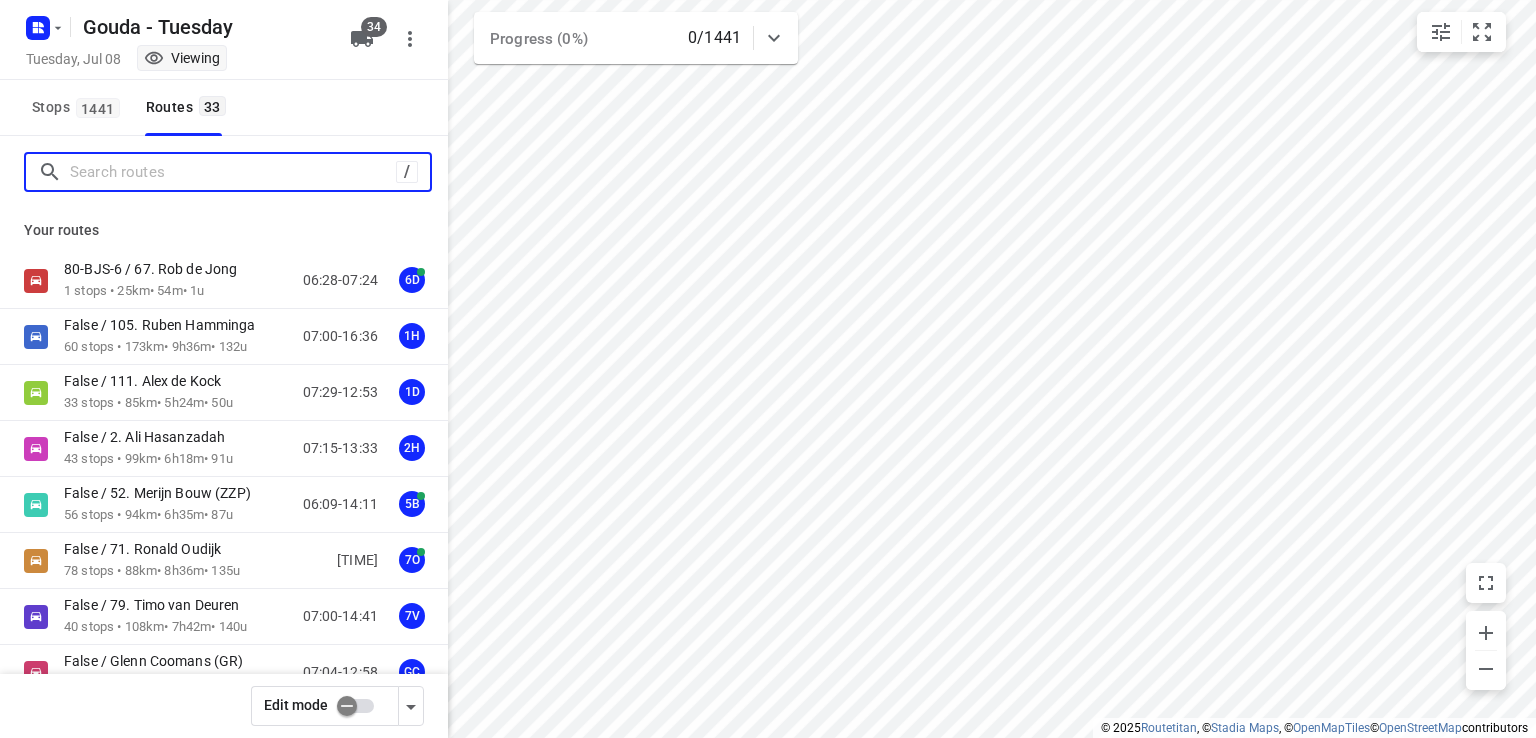 click at bounding box center (233, 172) 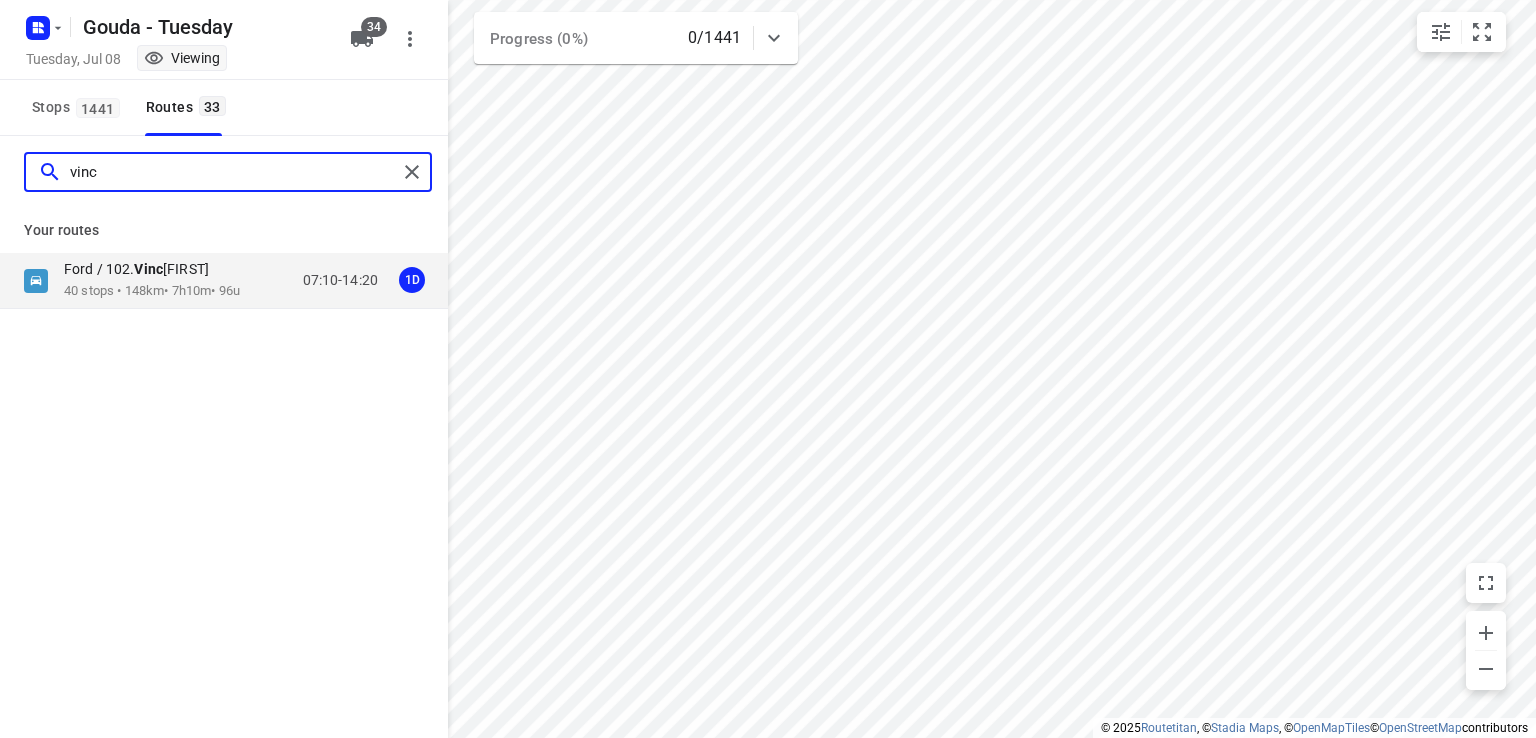 type on "vinc" 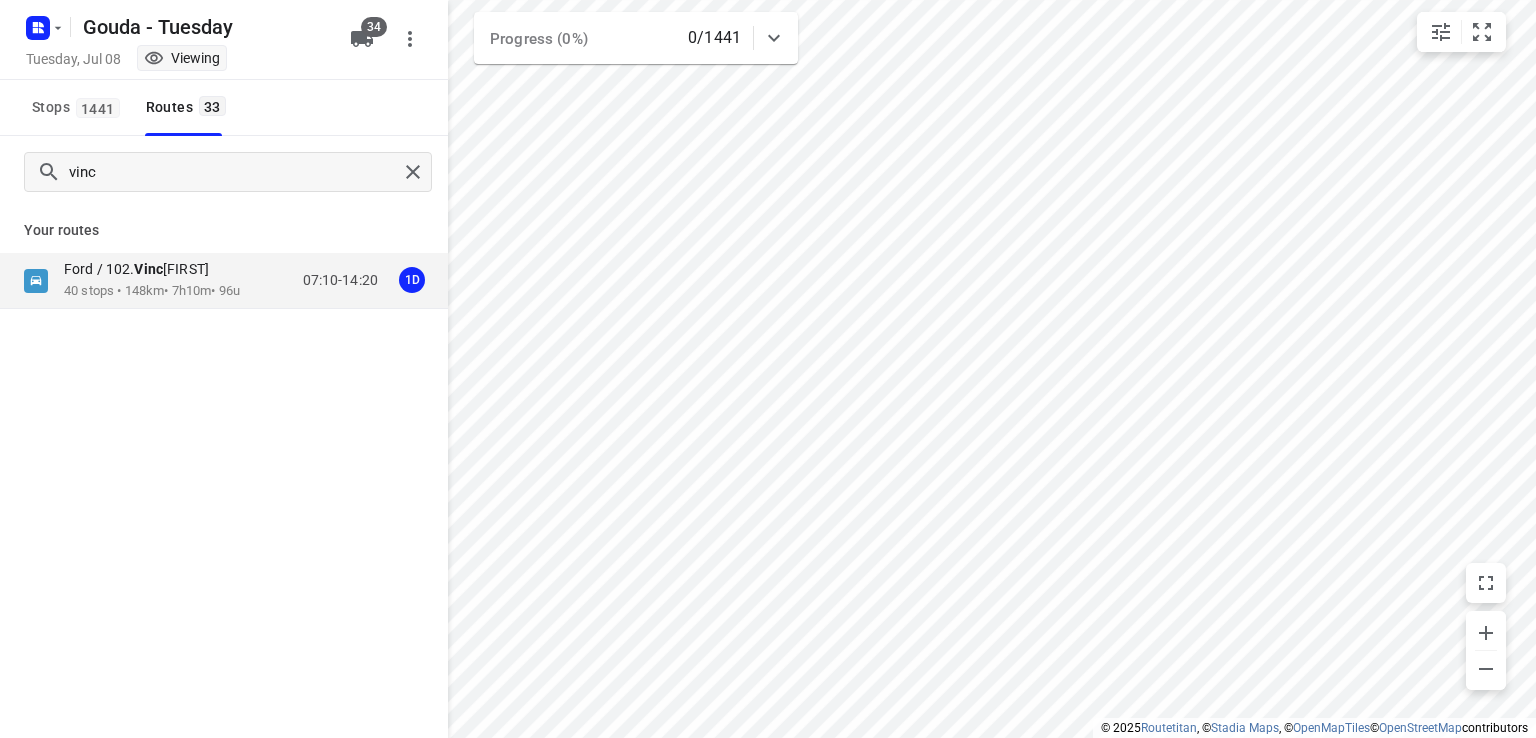 click on "Your routes Ford / 102. [NAME] 40 stops • 148km • 7h10m • 96u 07:10-14:20 1D" at bounding box center [224, 258] 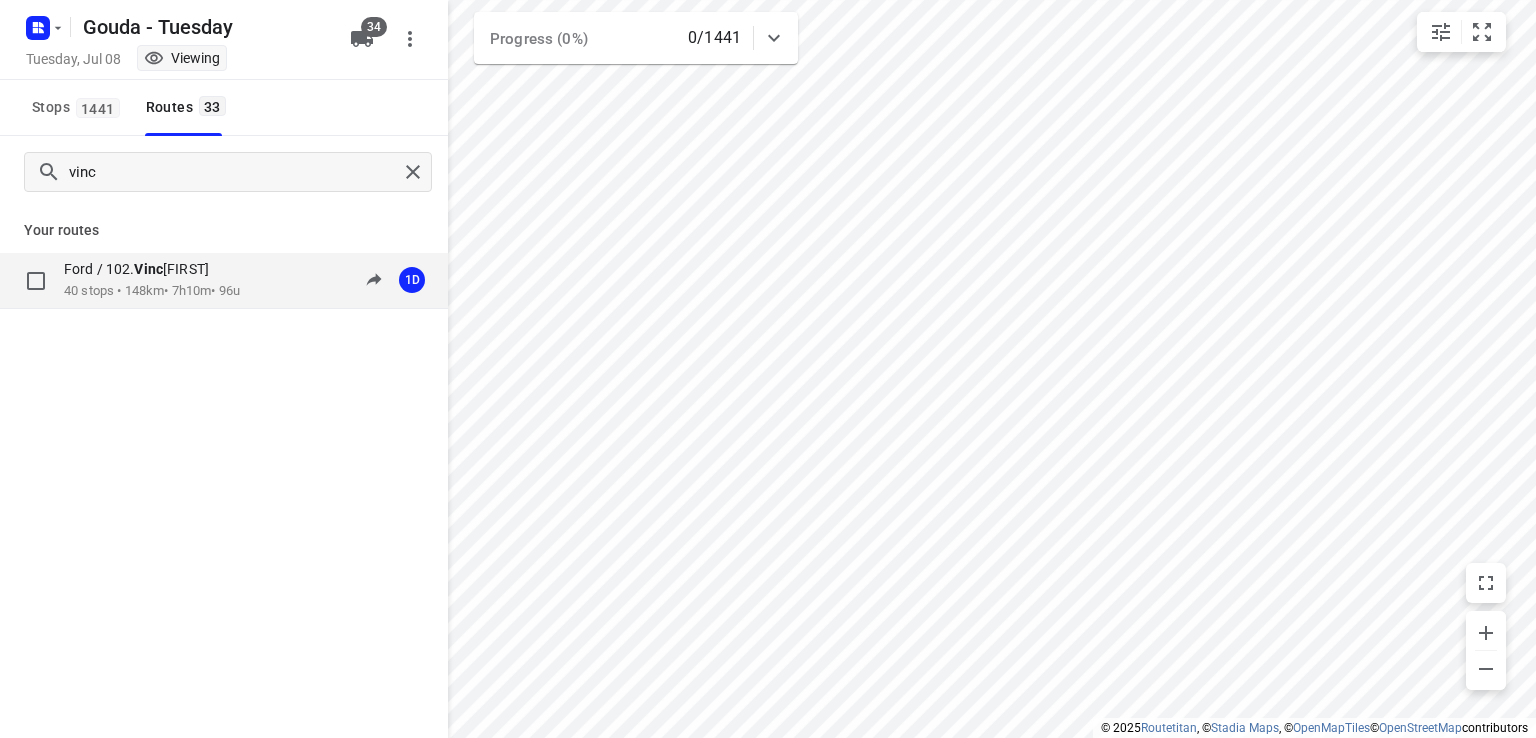 click on "Ford / 102. [FIRST] [LAST] [NUMBER] stops • 148km • 7h10m • 96u 07:10-14:20 1D" at bounding box center (224, 281) 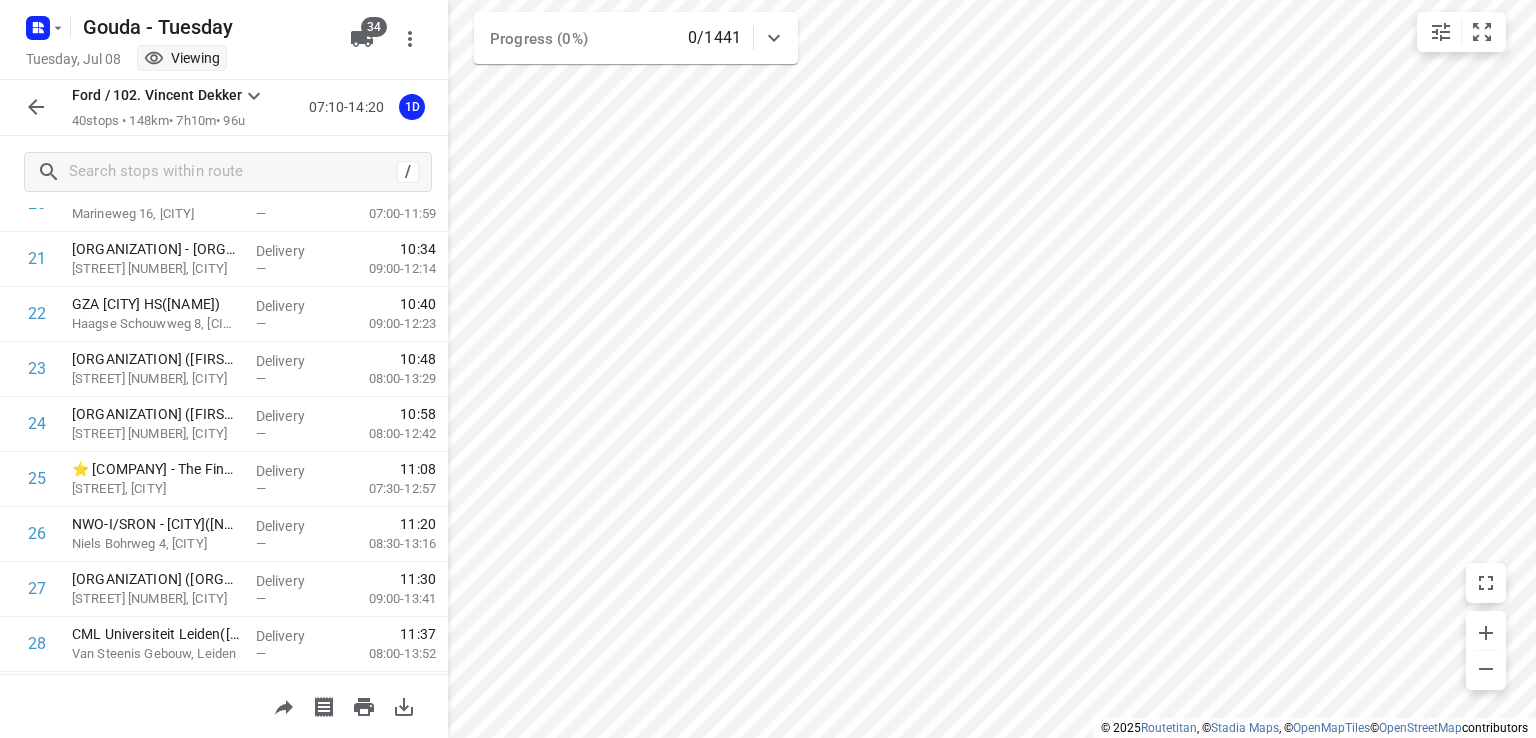 scroll, scrollTop: 1184, scrollLeft: 0, axis: vertical 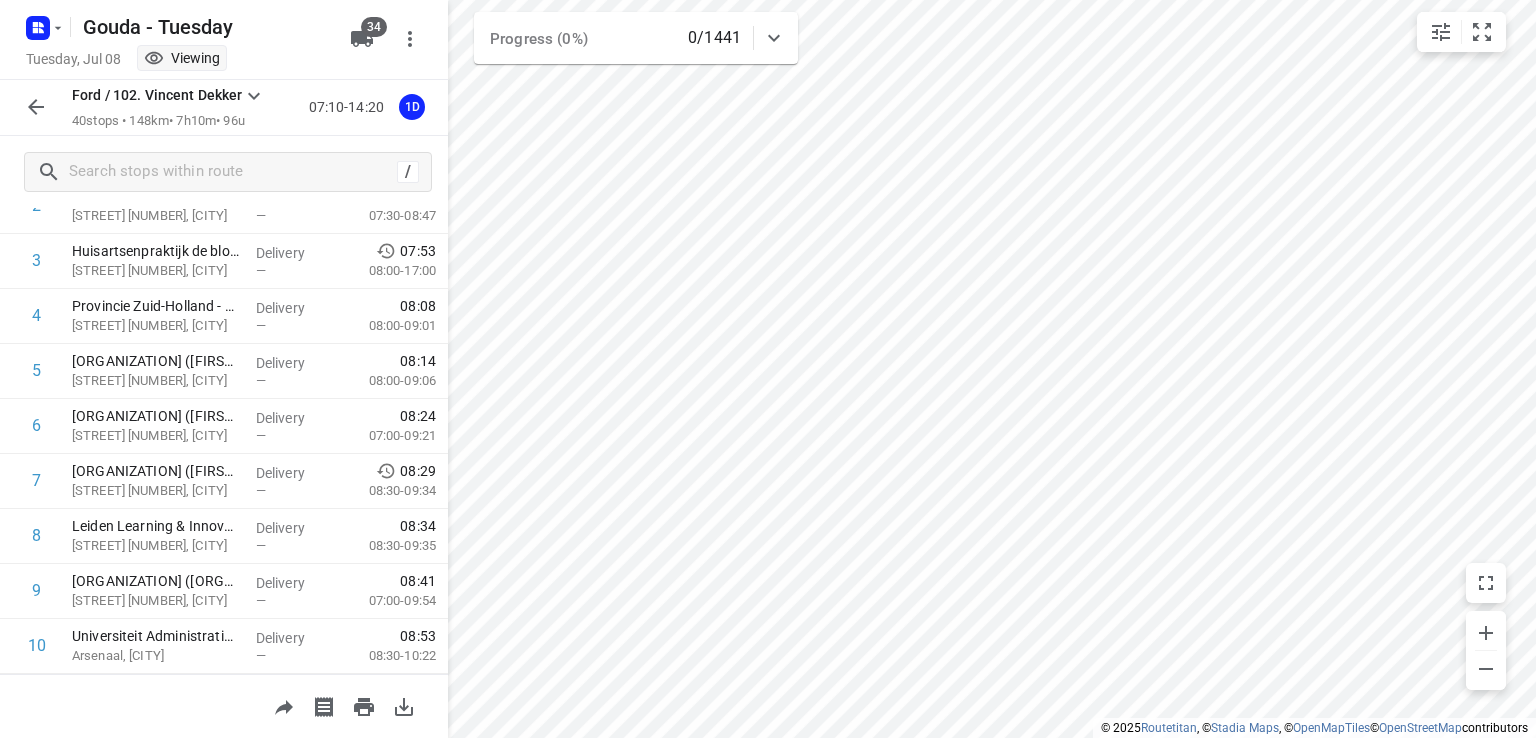 click at bounding box center (36, 107) 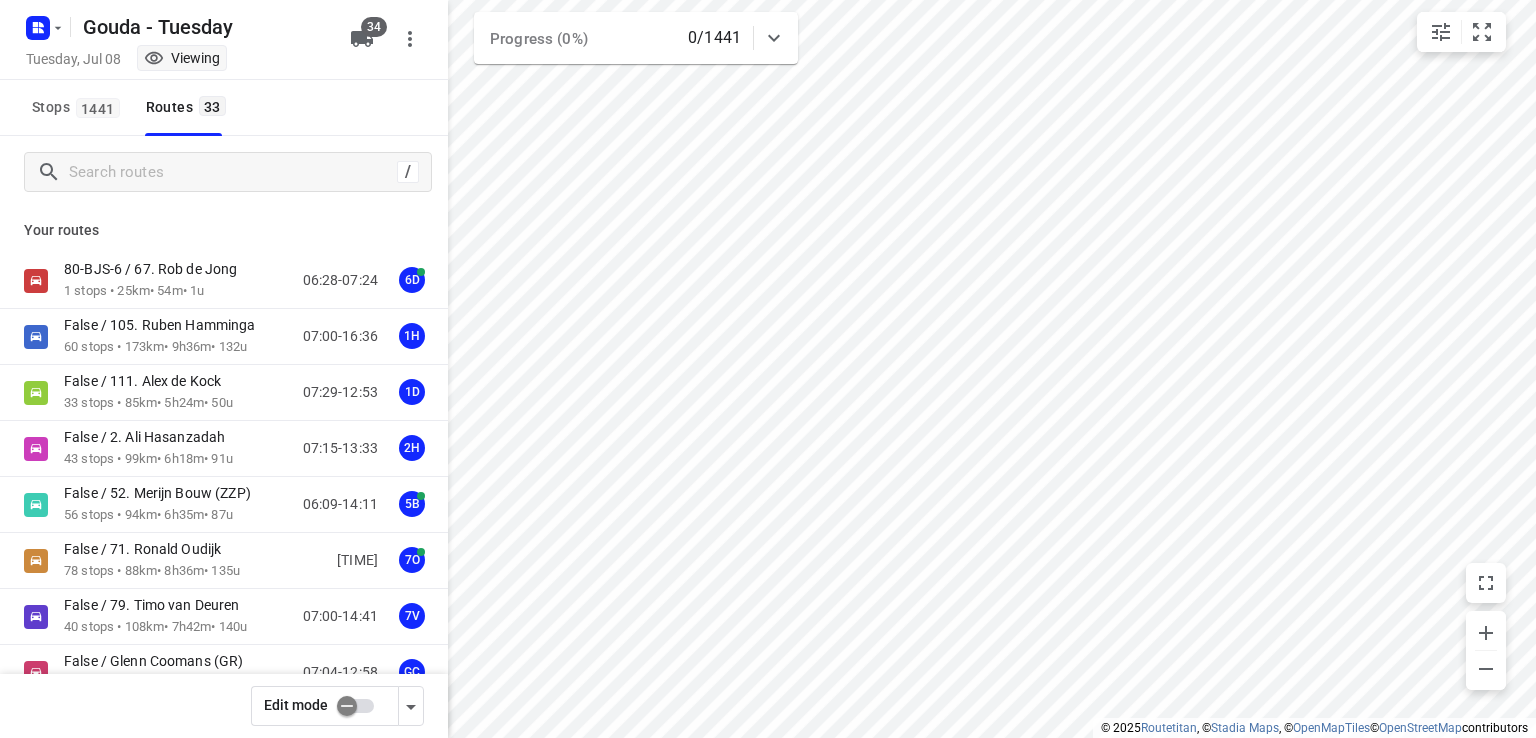 click at bounding box center (347, 706) 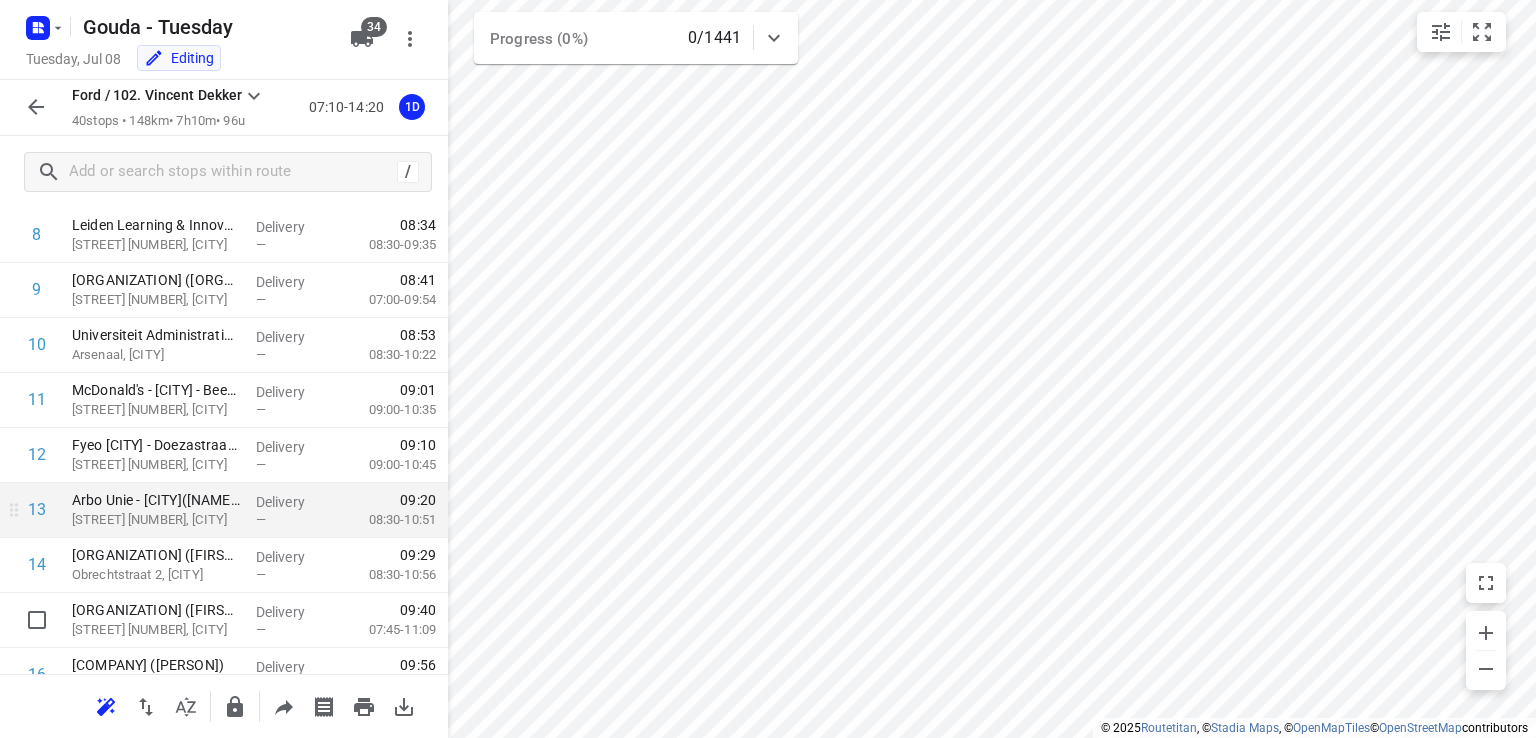 scroll, scrollTop: 600, scrollLeft: 0, axis: vertical 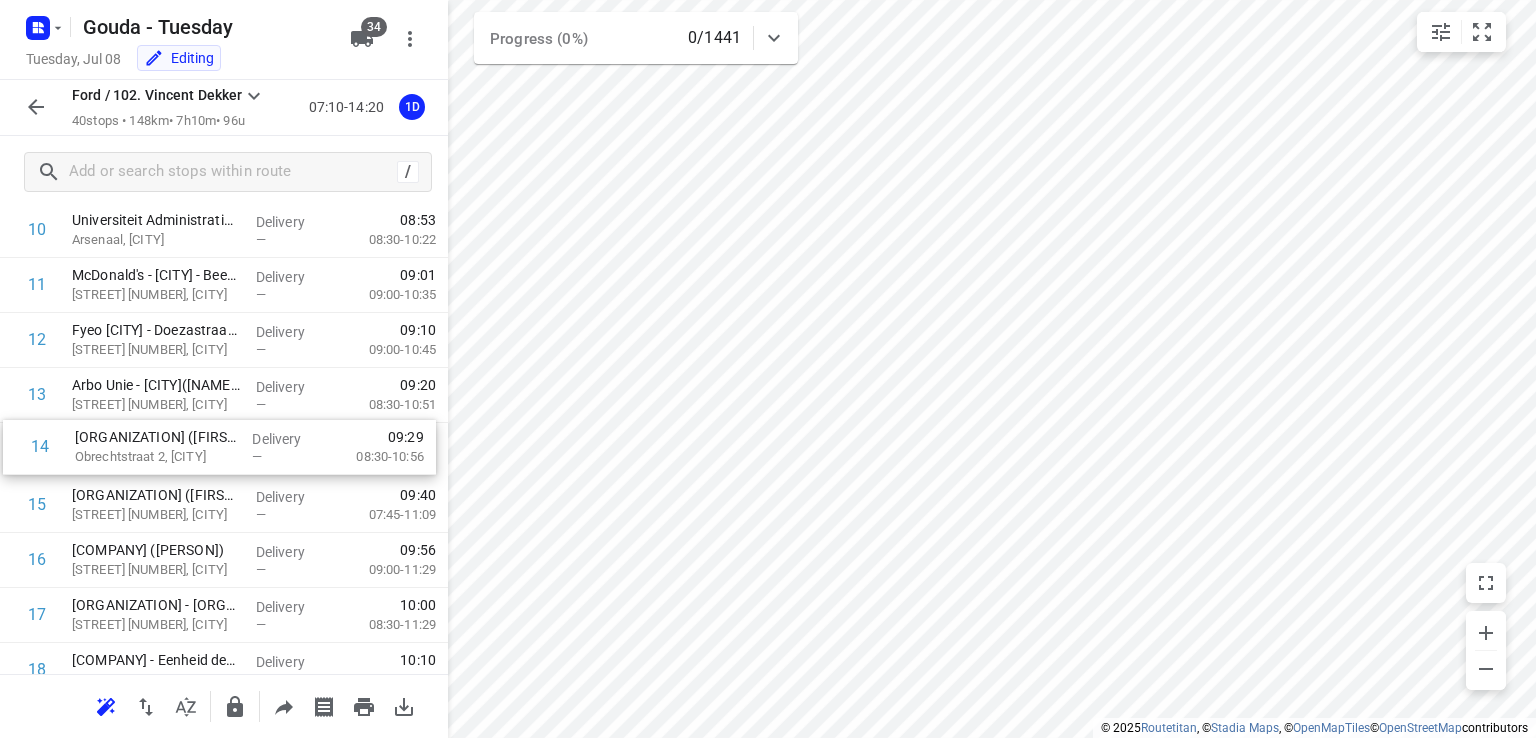 drag, startPoint x: 159, startPoint y: 452, endPoint x: 163, endPoint y: 431, distance: 21.377558 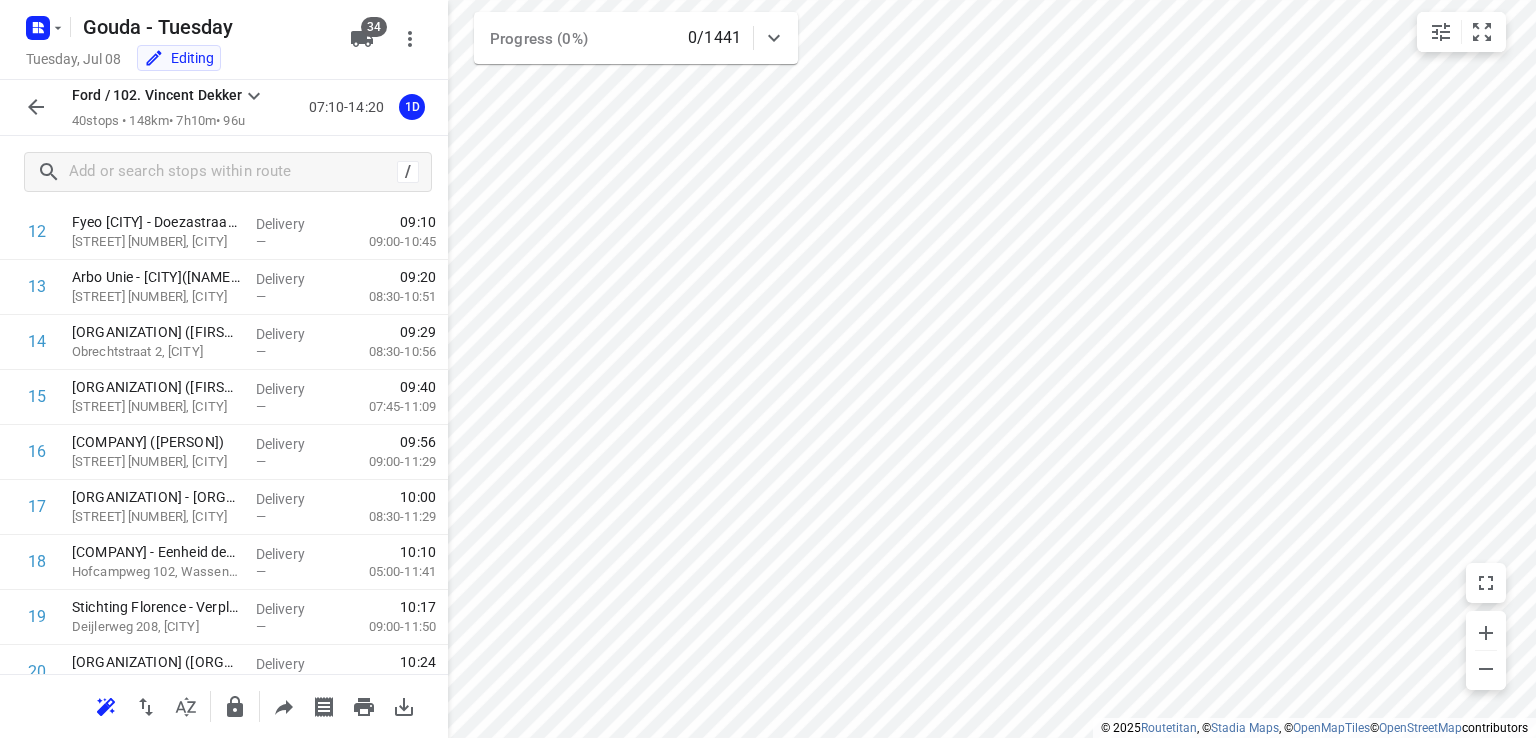 scroll, scrollTop: 695, scrollLeft: 0, axis: vertical 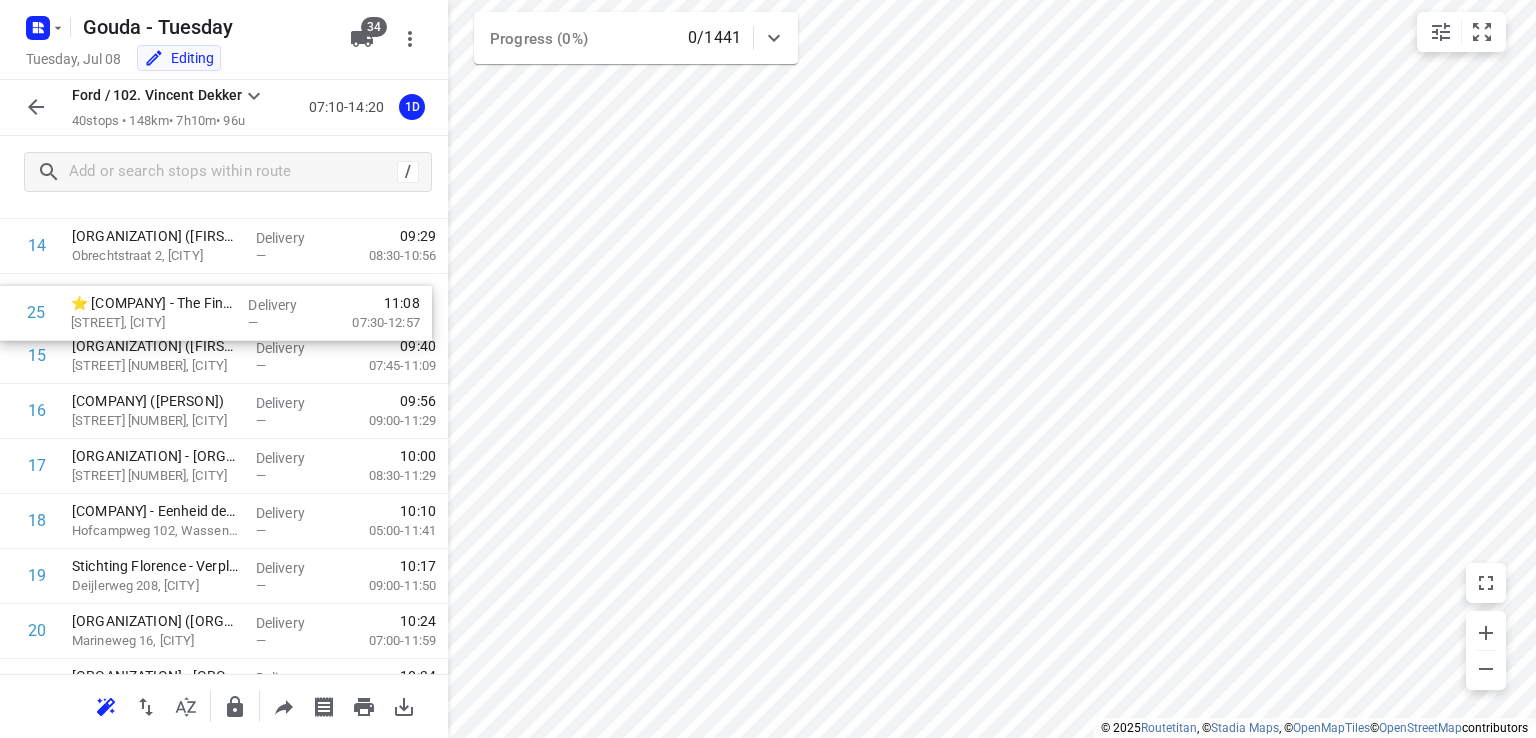 drag, startPoint x: 189, startPoint y: 474, endPoint x: 188, endPoint y: 323, distance: 151.00331 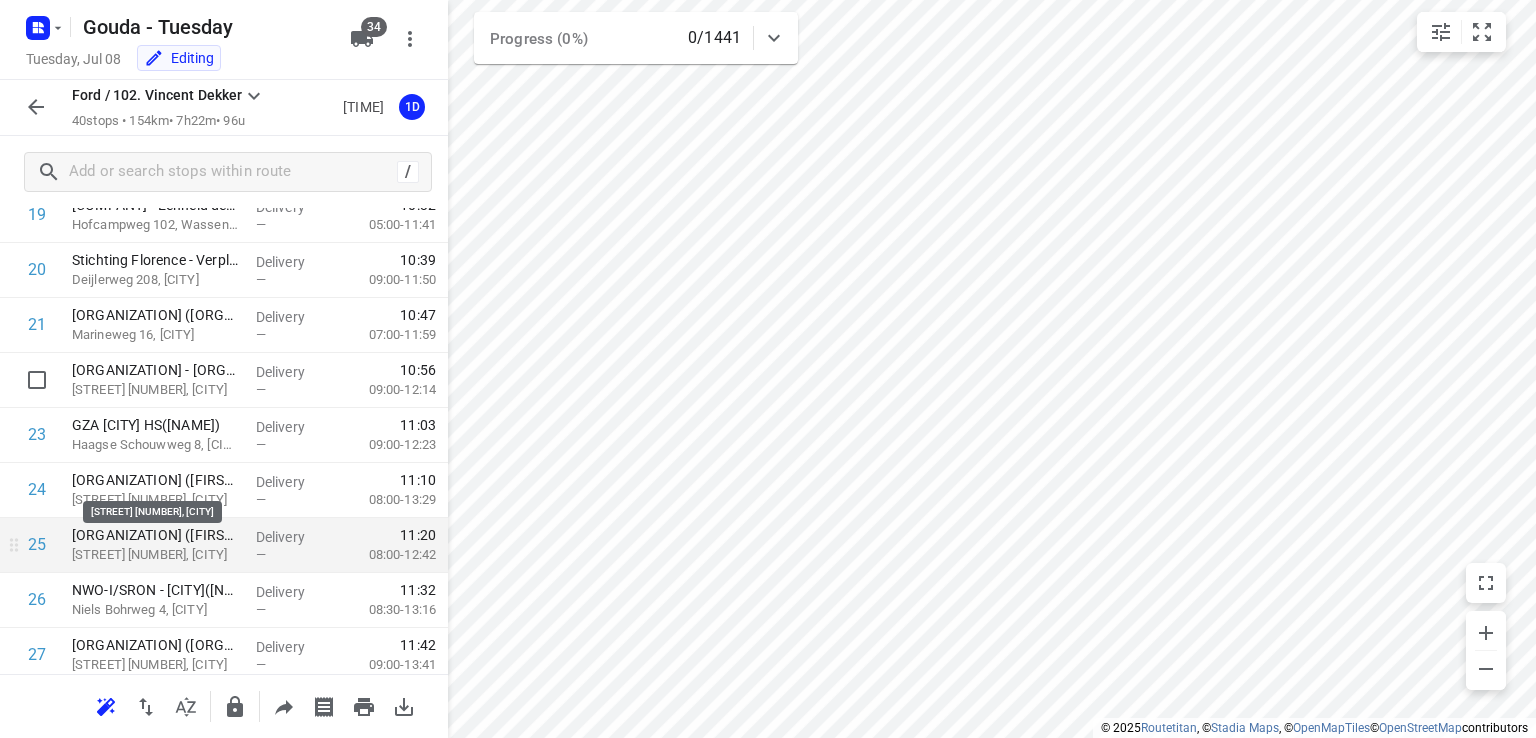 scroll, scrollTop: 1204, scrollLeft: 0, axis: vertical 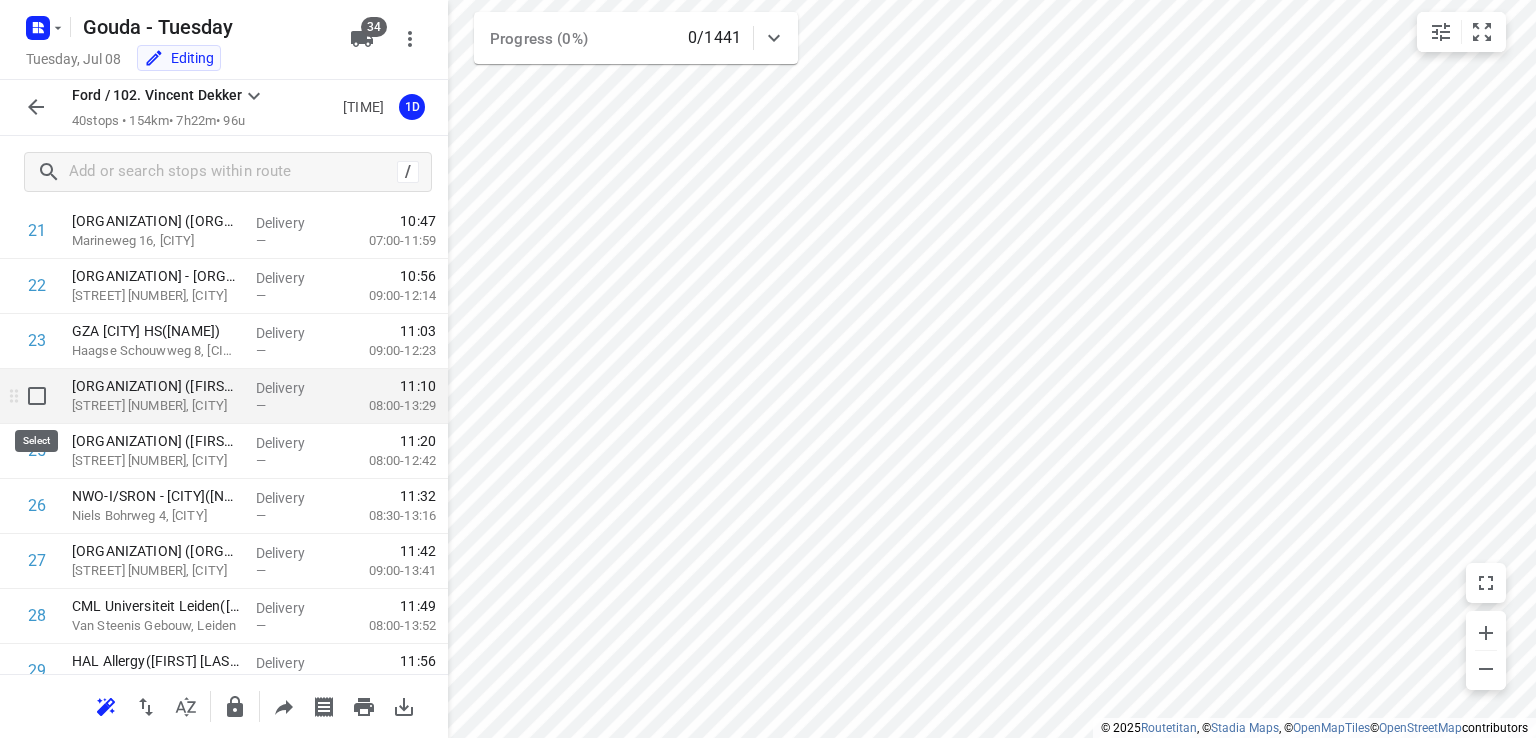 click at bounding box center [37, 396] 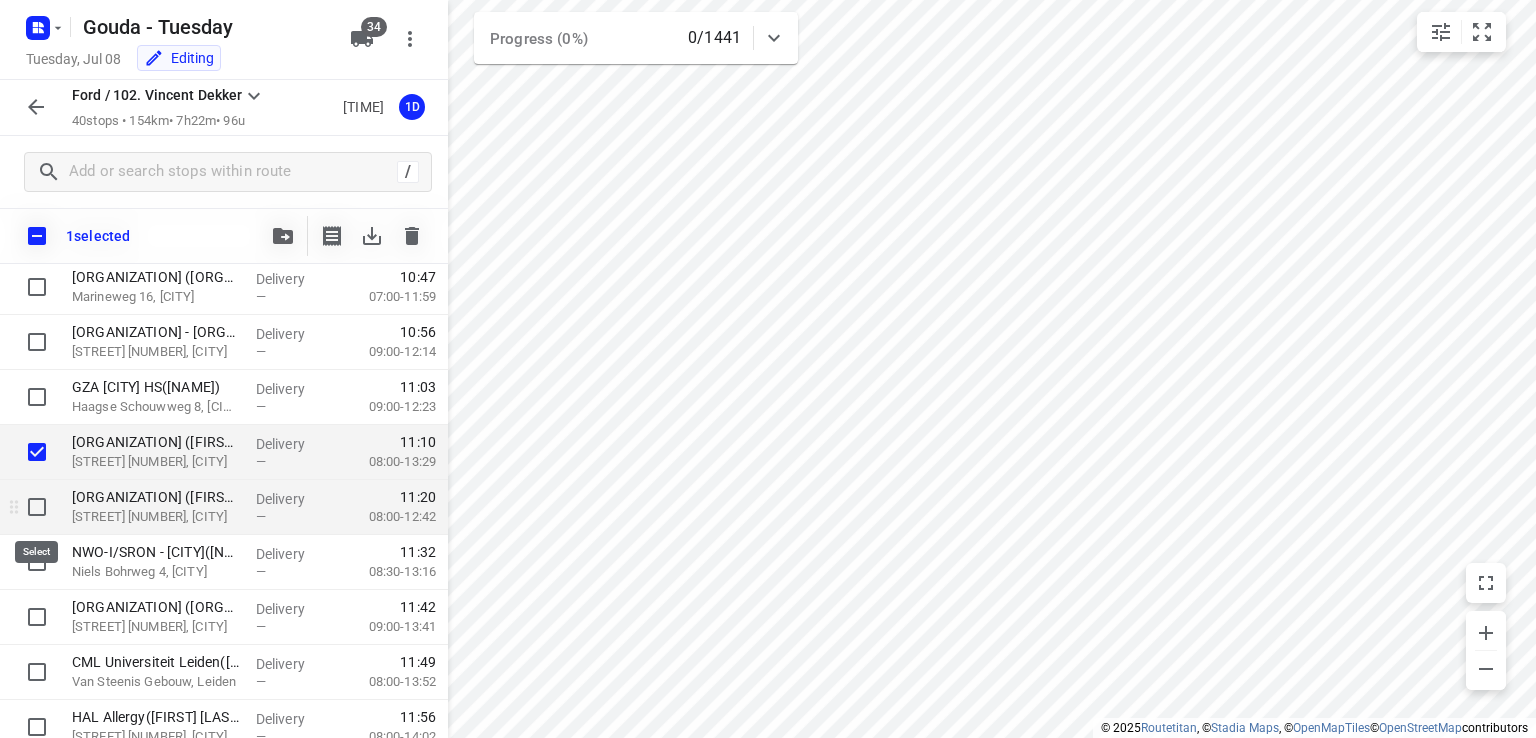 click at bounding box center (37, 507) 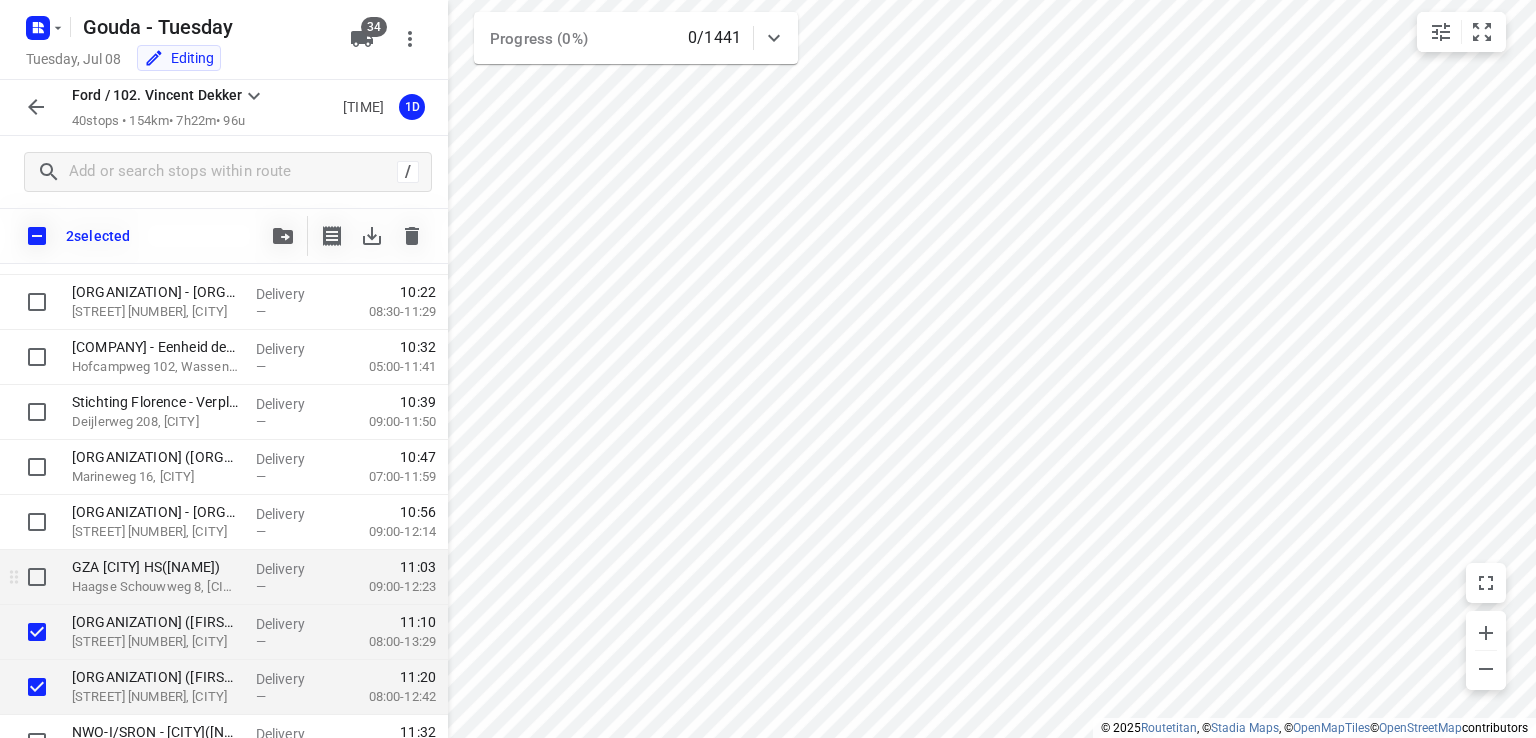 scroll, scrollTop: 1104, scrollLeft: 0, axis: vertical 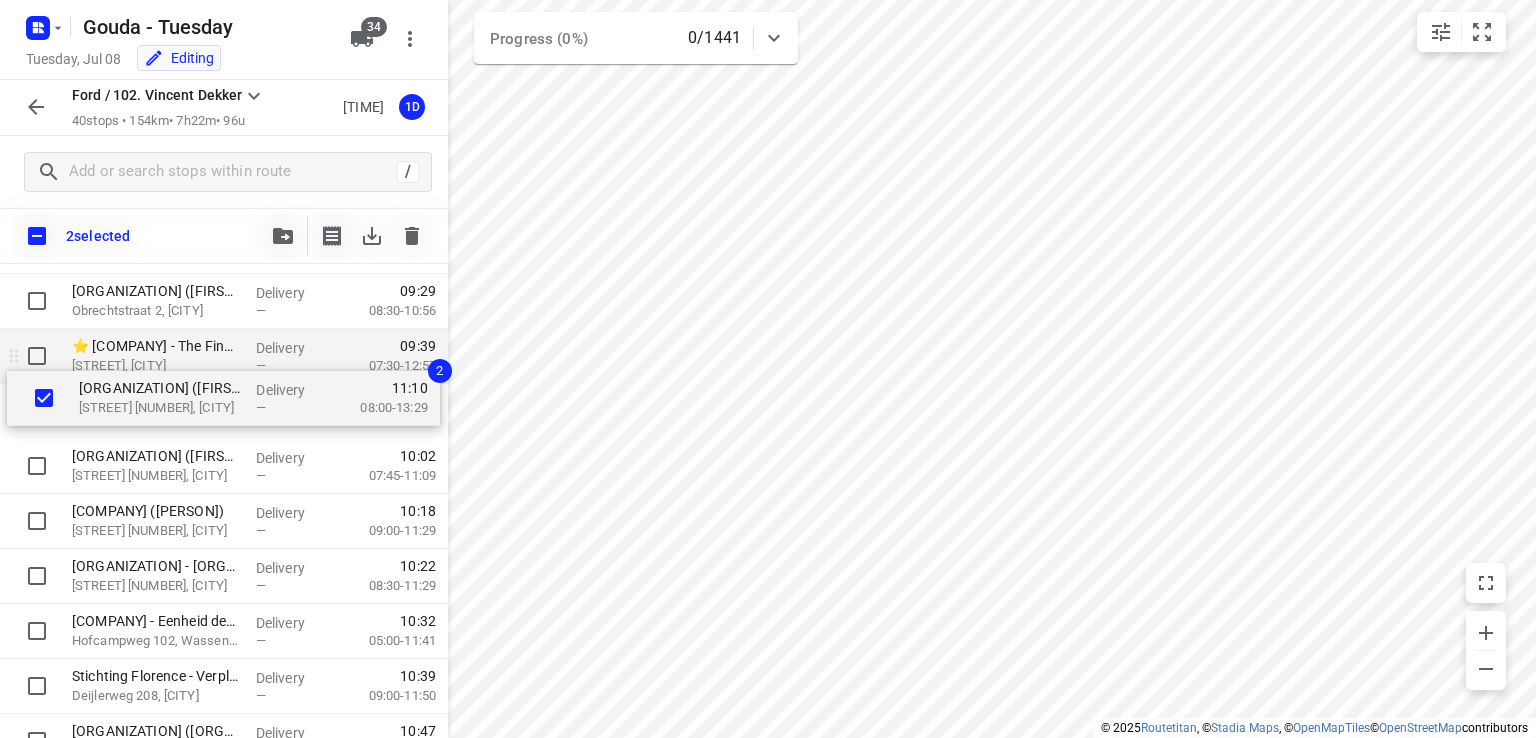 drag, startPoint x: 136, startPoint y: 553, endPoint x: 147, endPoint y: 378, distance: 175.34537 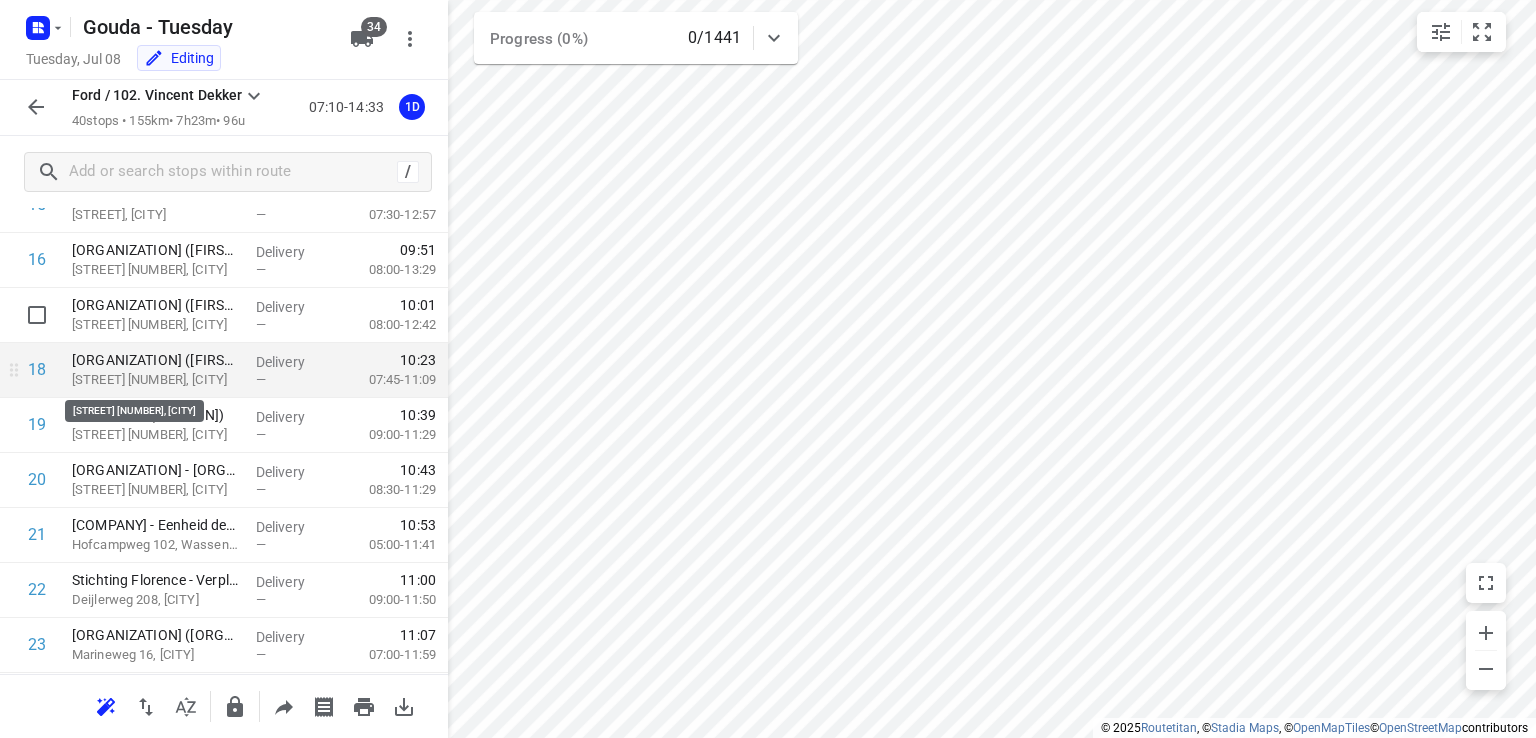 scroll, scrollTop: 905, scrollLeft: 0, axis: vertical 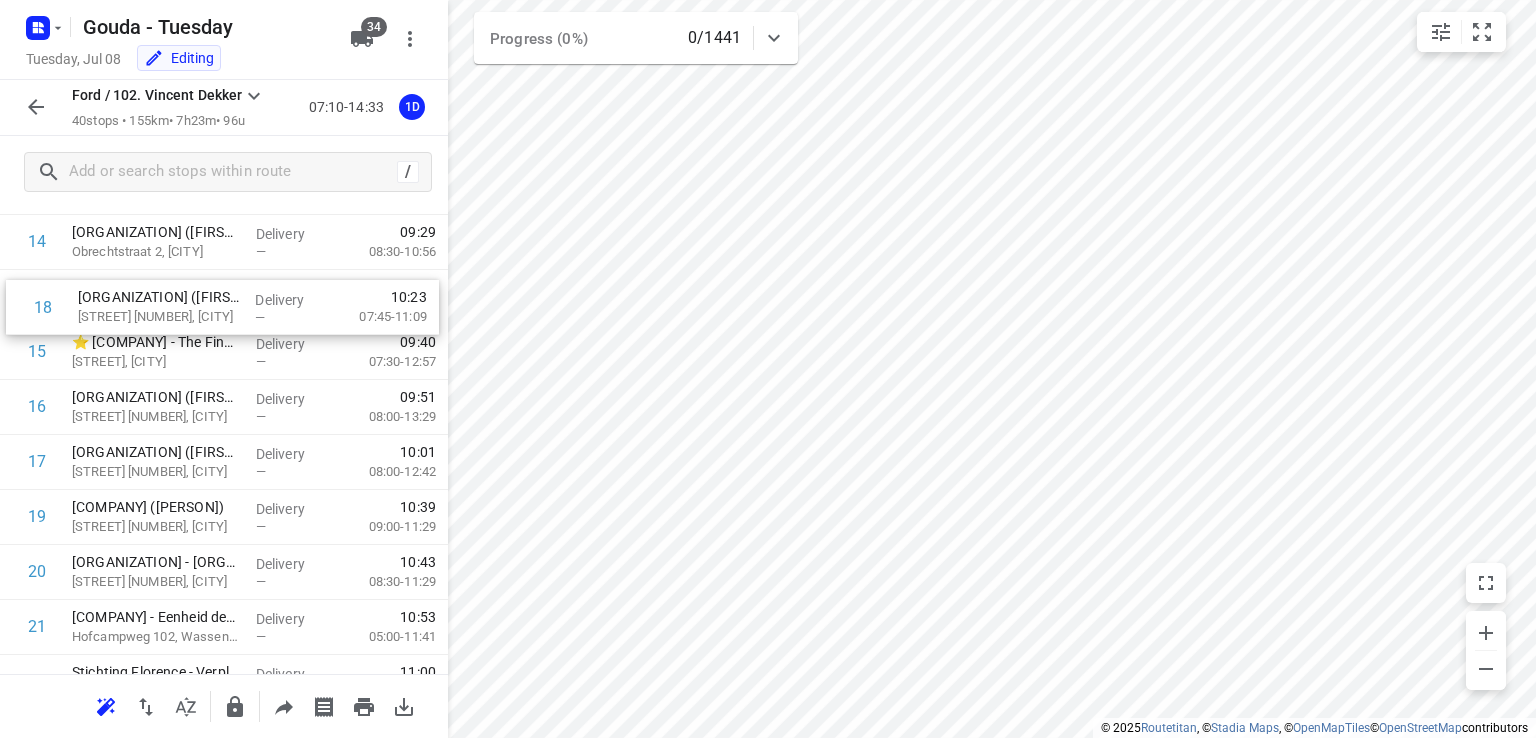 drag, startPoint x: 156, startPoint y: 374, endPoint x: 160, endPoint y: 315, distance: 59.135437 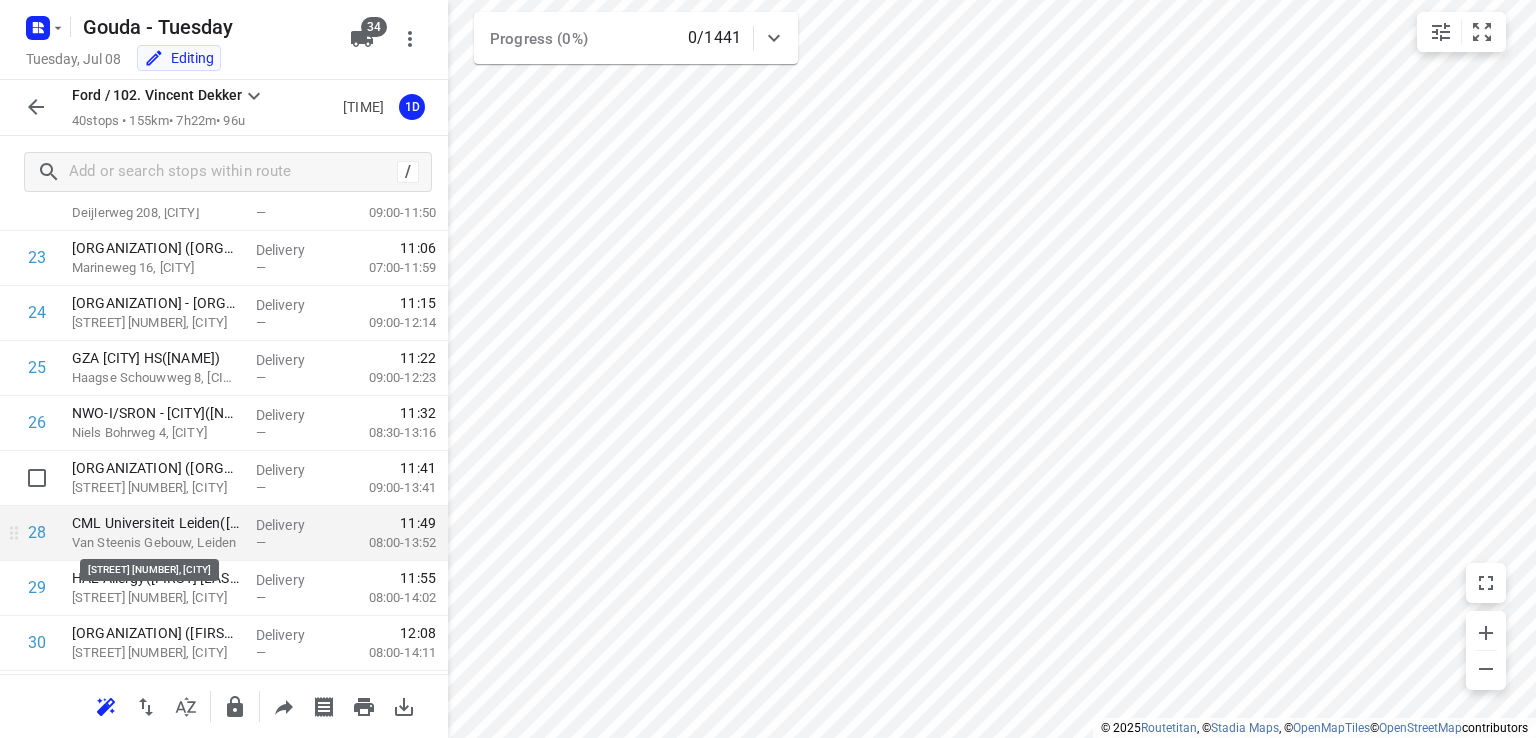 scroll, scrollTop: 1306, scrollLeft: 0, axis: vertical 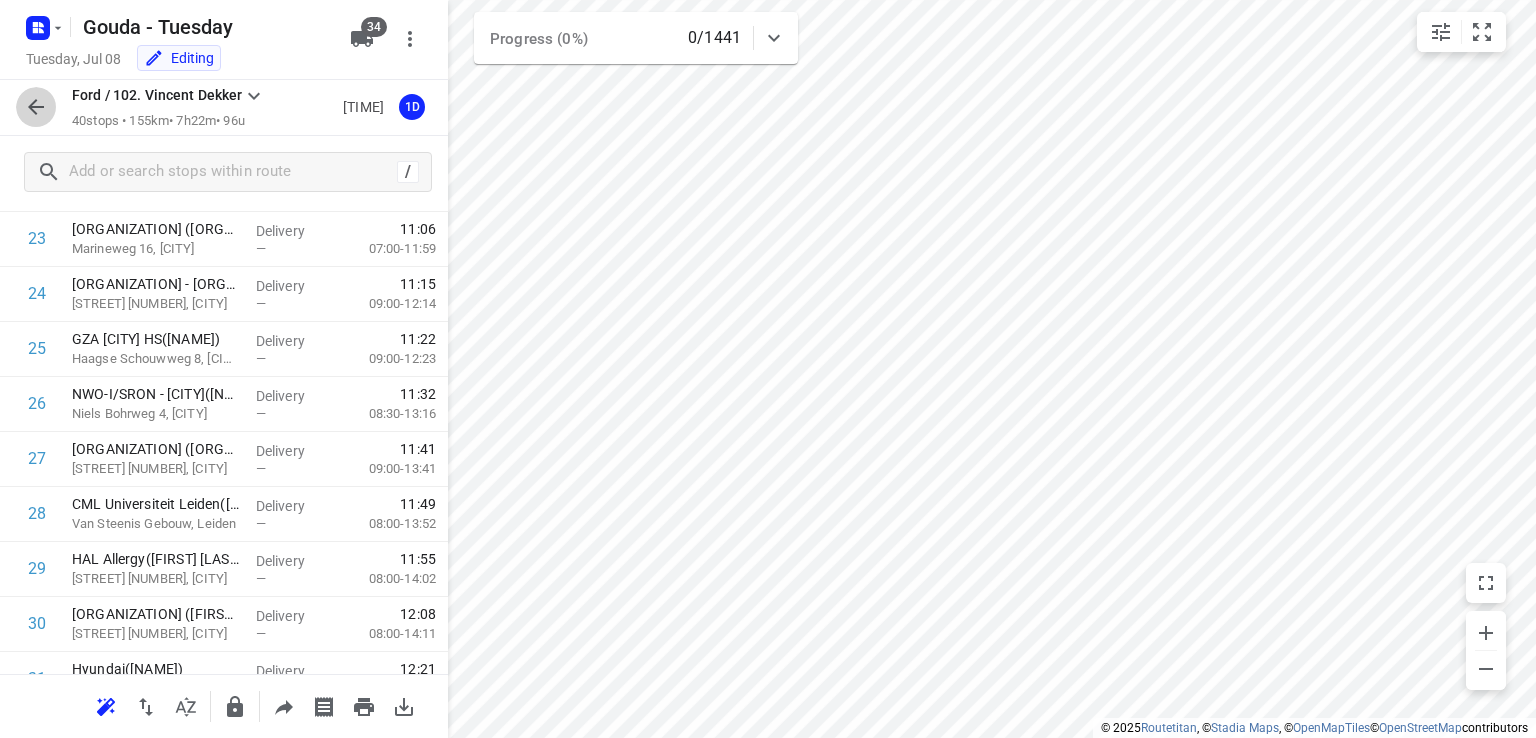 click at bounding box center (36, 107) 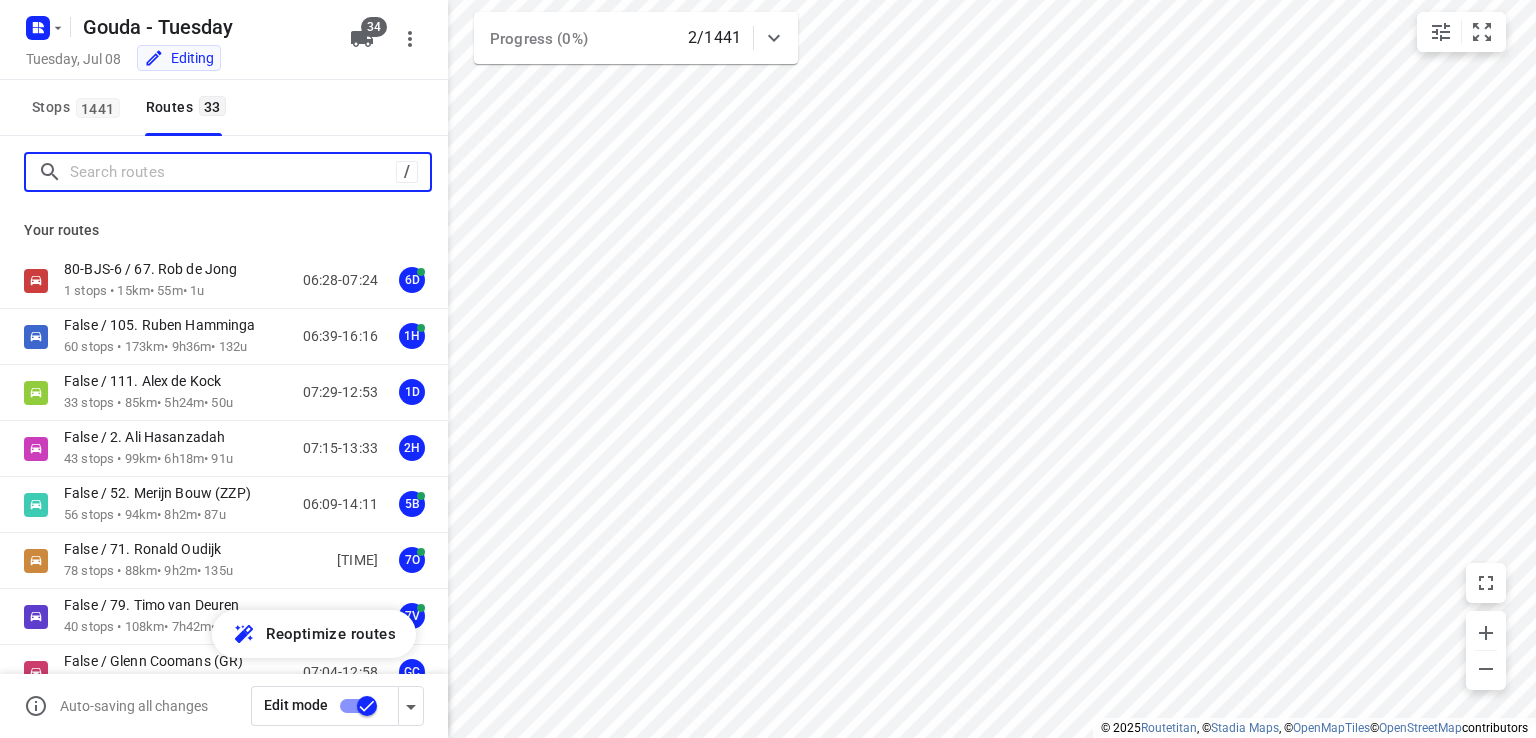 click at bounding box center [233, 172] 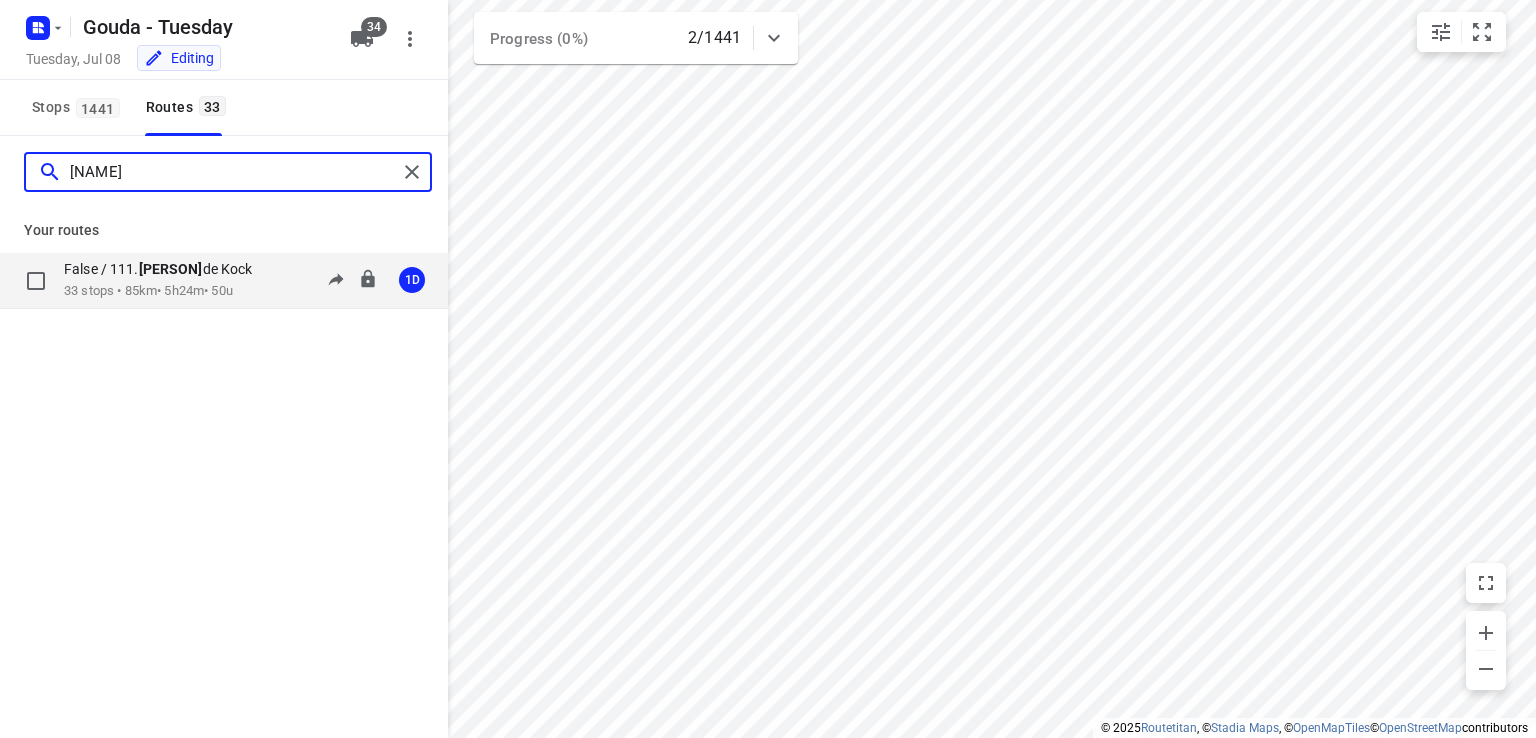 type on "[NAME]" 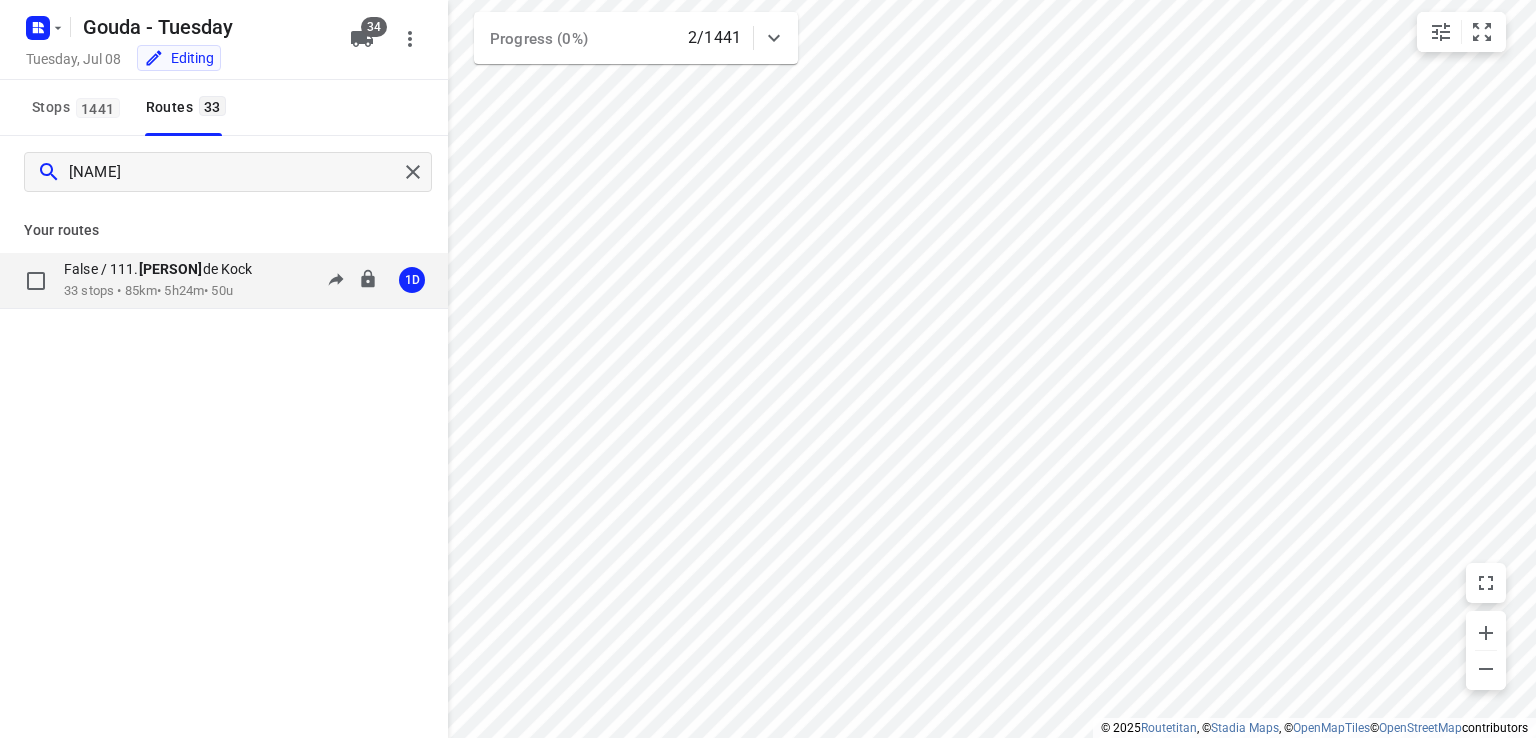 click on "False / [NUMBER]. [FIRST]" at bounding box center [164, 269] 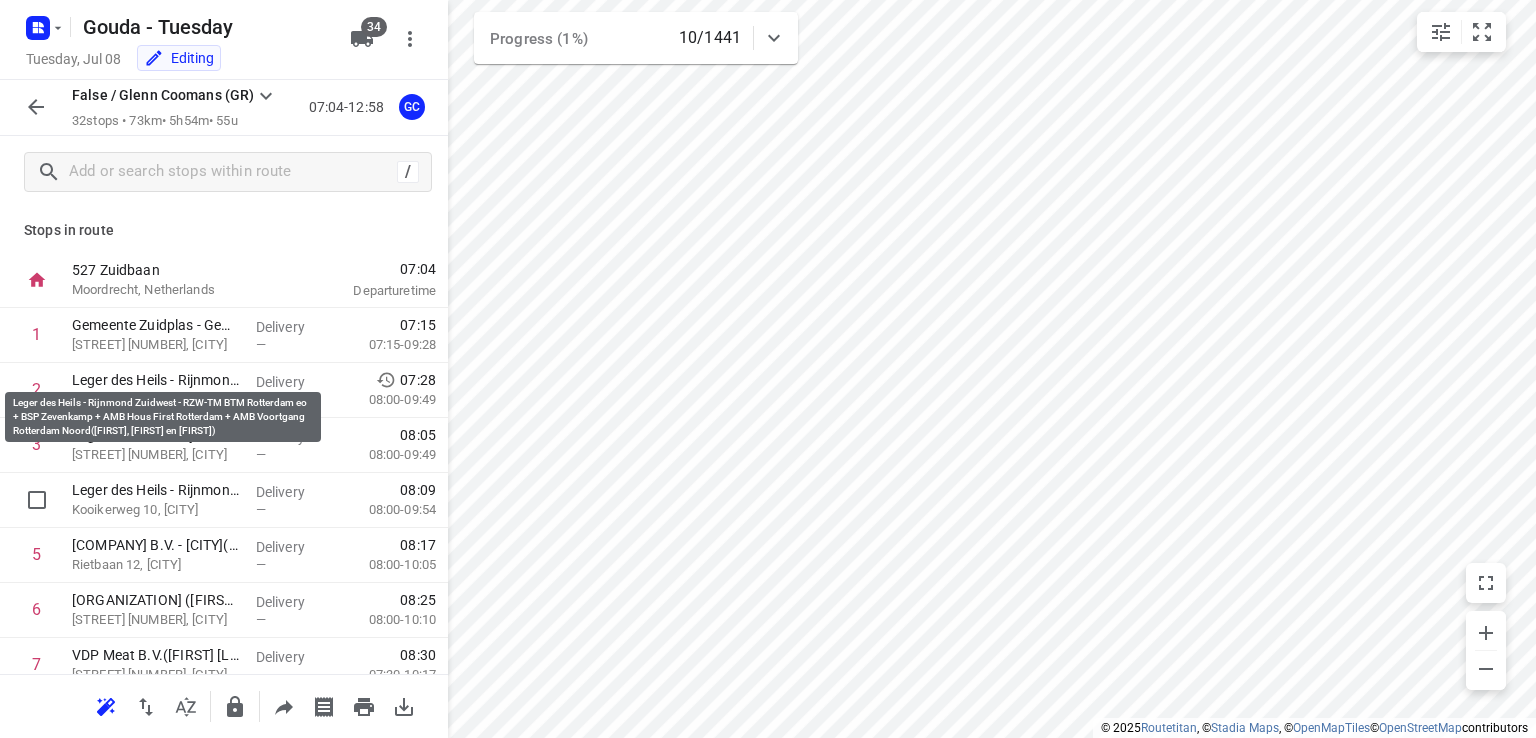 scroll, scrollTop: 500, scrollLeft: 0, axis: vertical 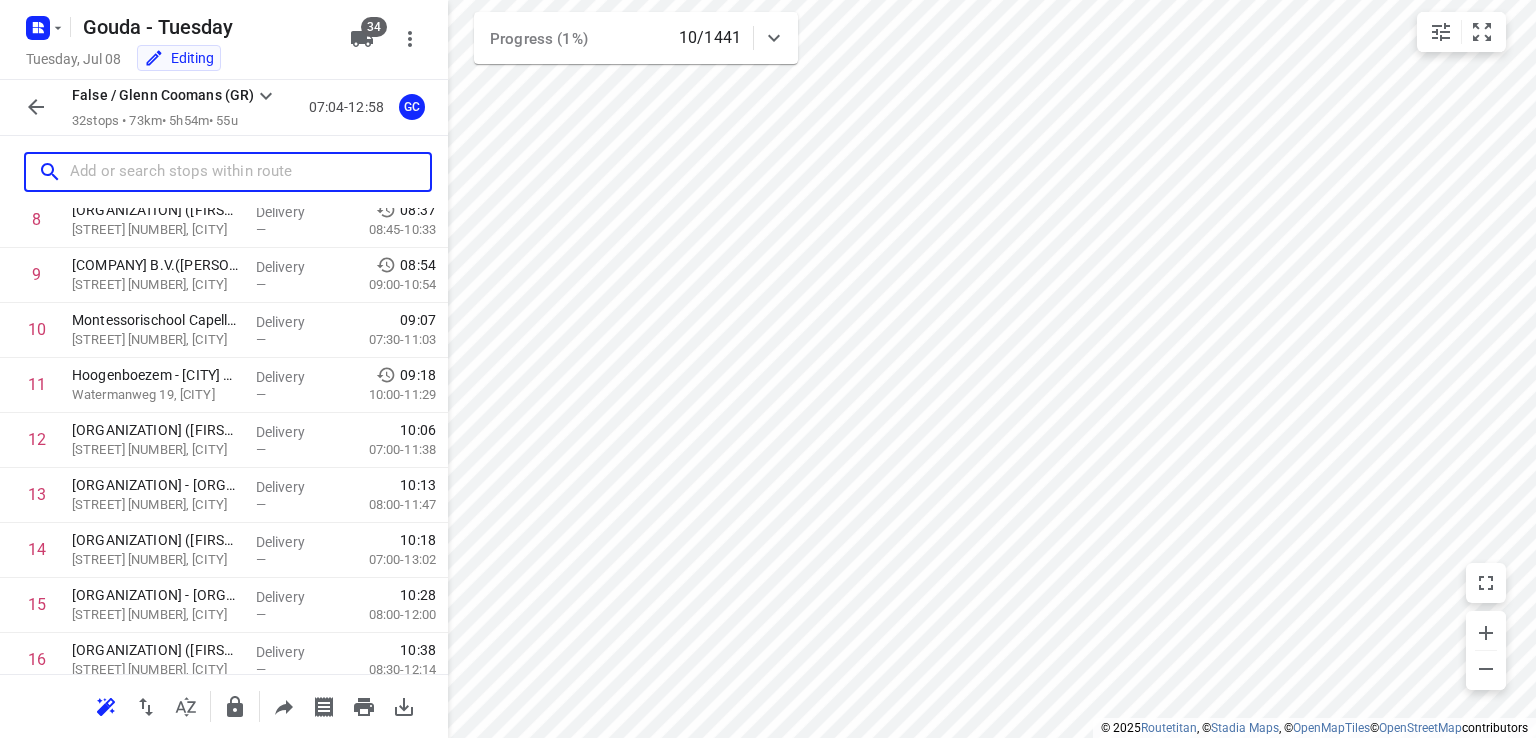 click at bounding box center (250, 172) 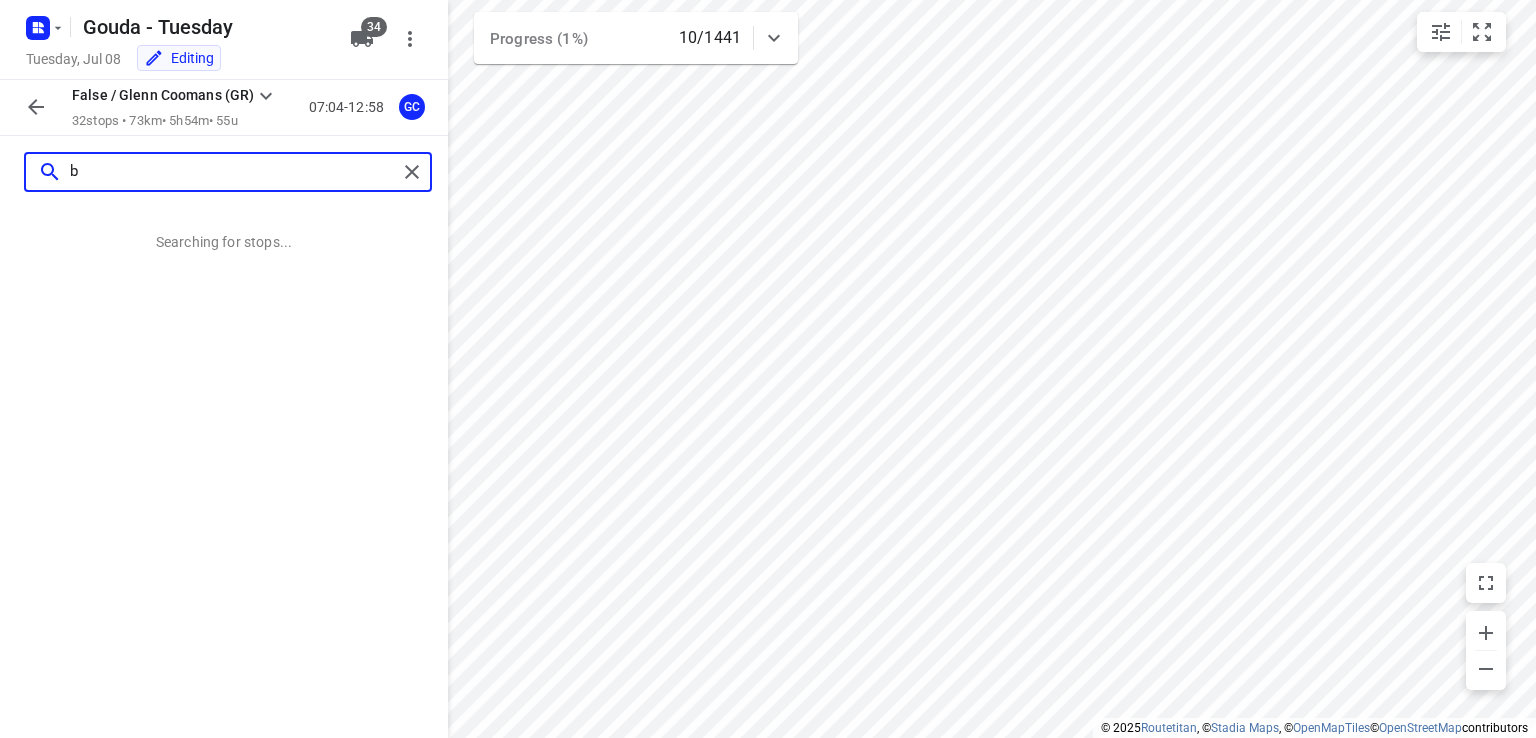 scroll, scrollTop: 0, scrollLeft: 0, axis: both 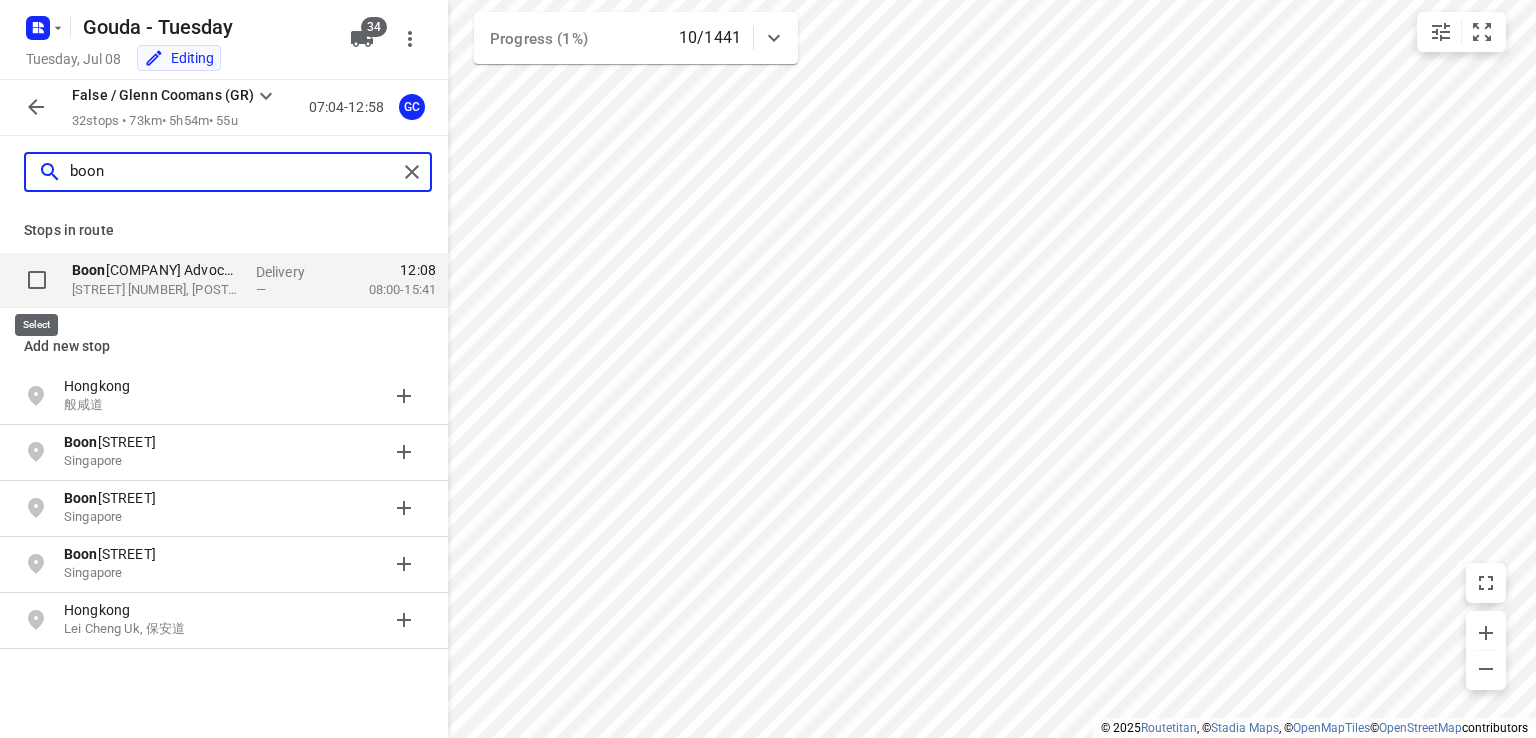 type on "boon" 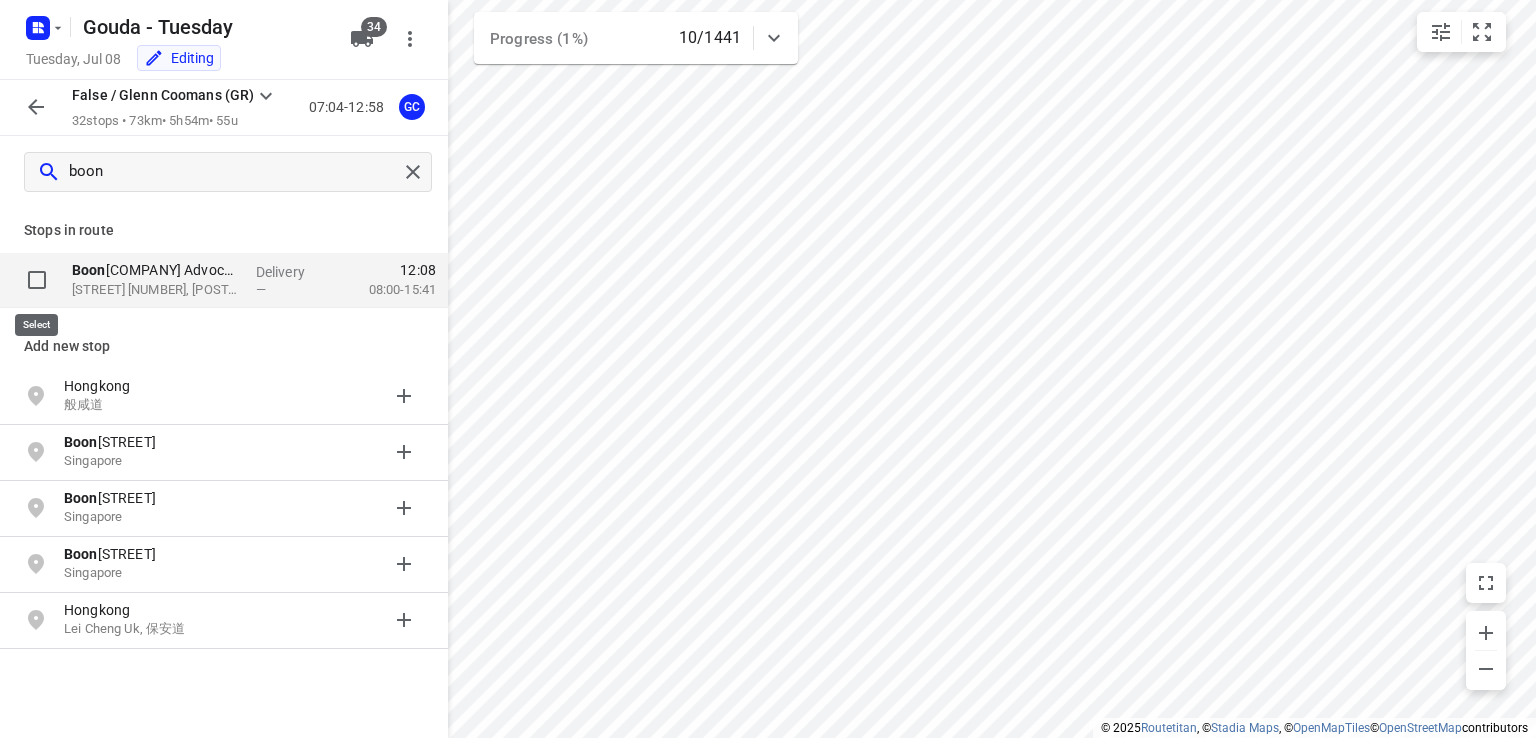 click at bounding box center [37, 280] 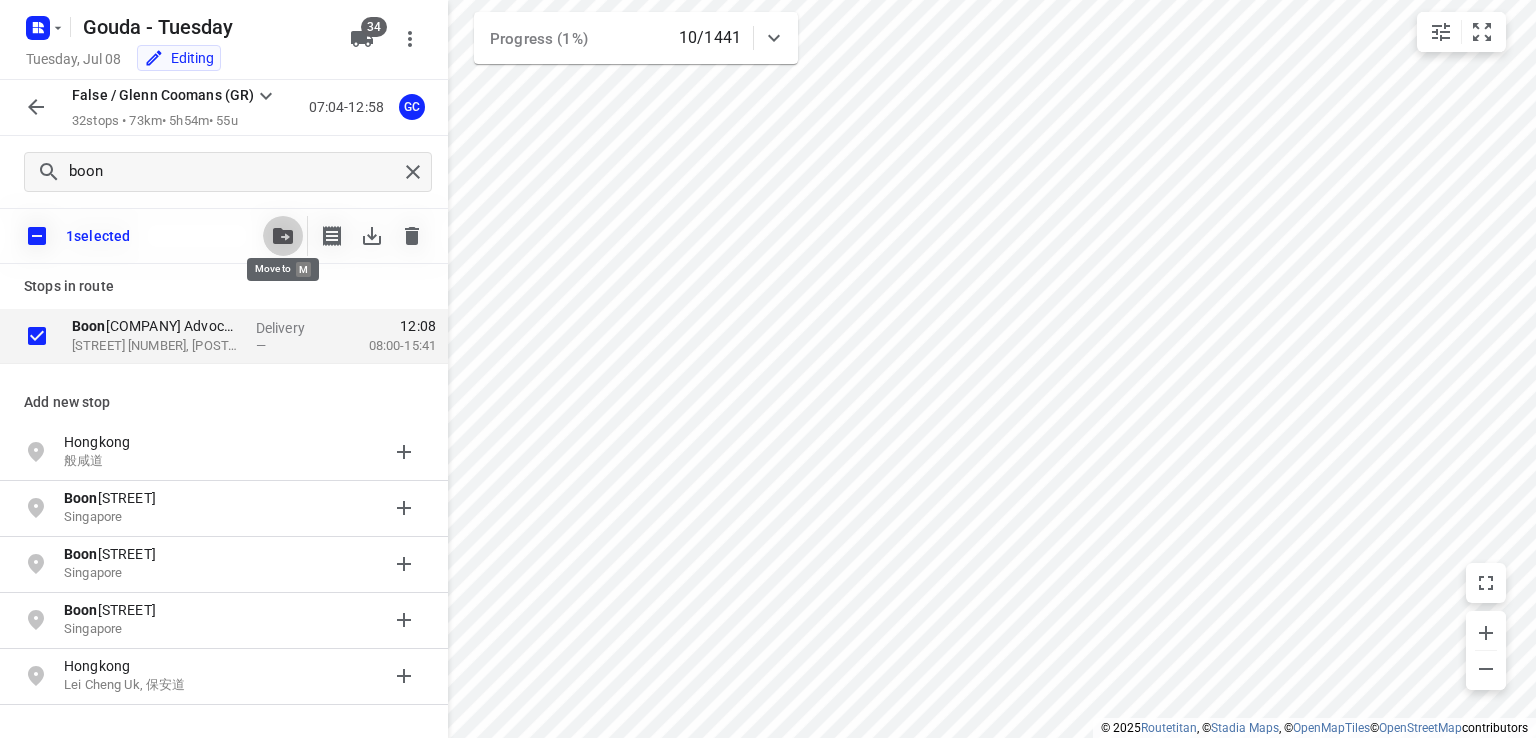 click at bounding box center (283, 236) 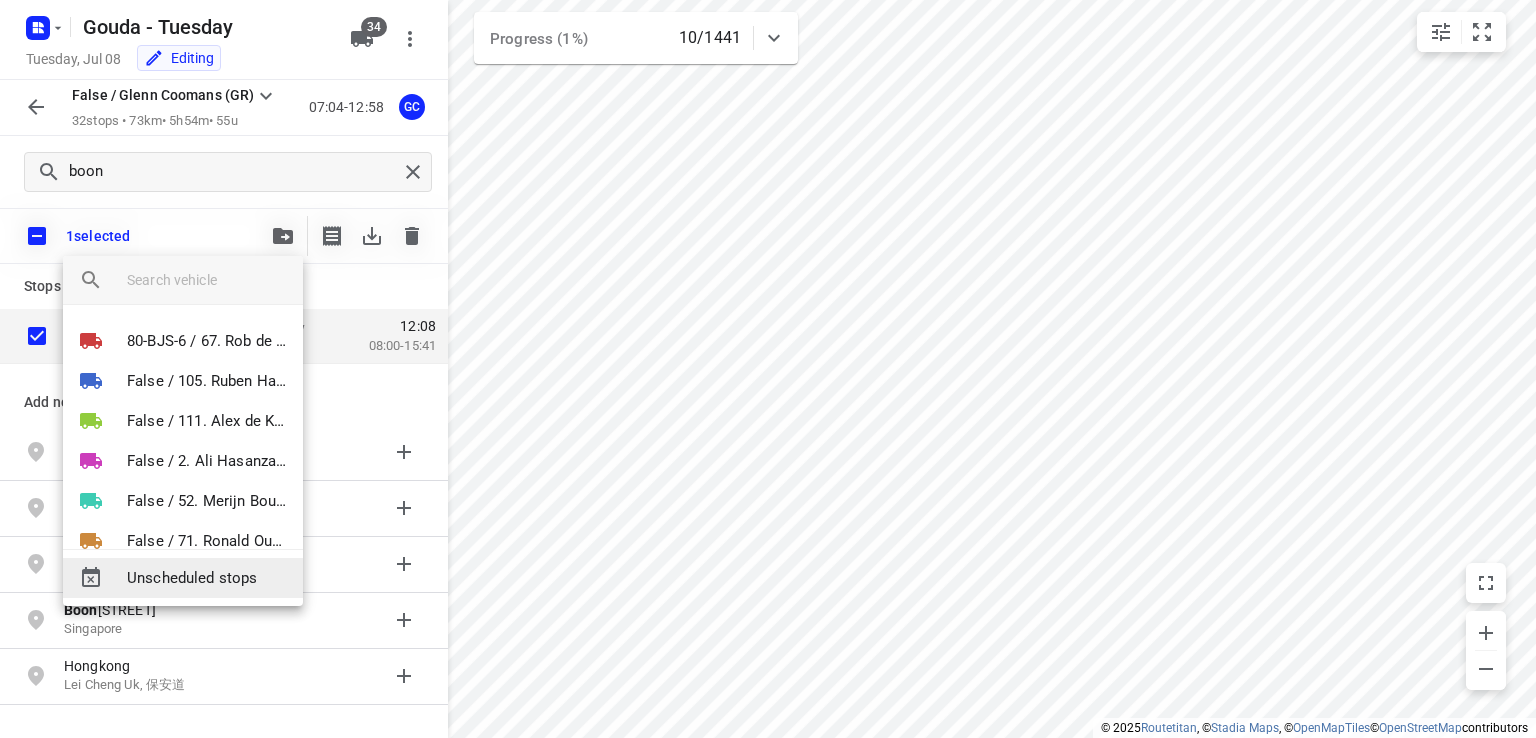 click on "Unscheduled stops" at bounding box center [207, 578] 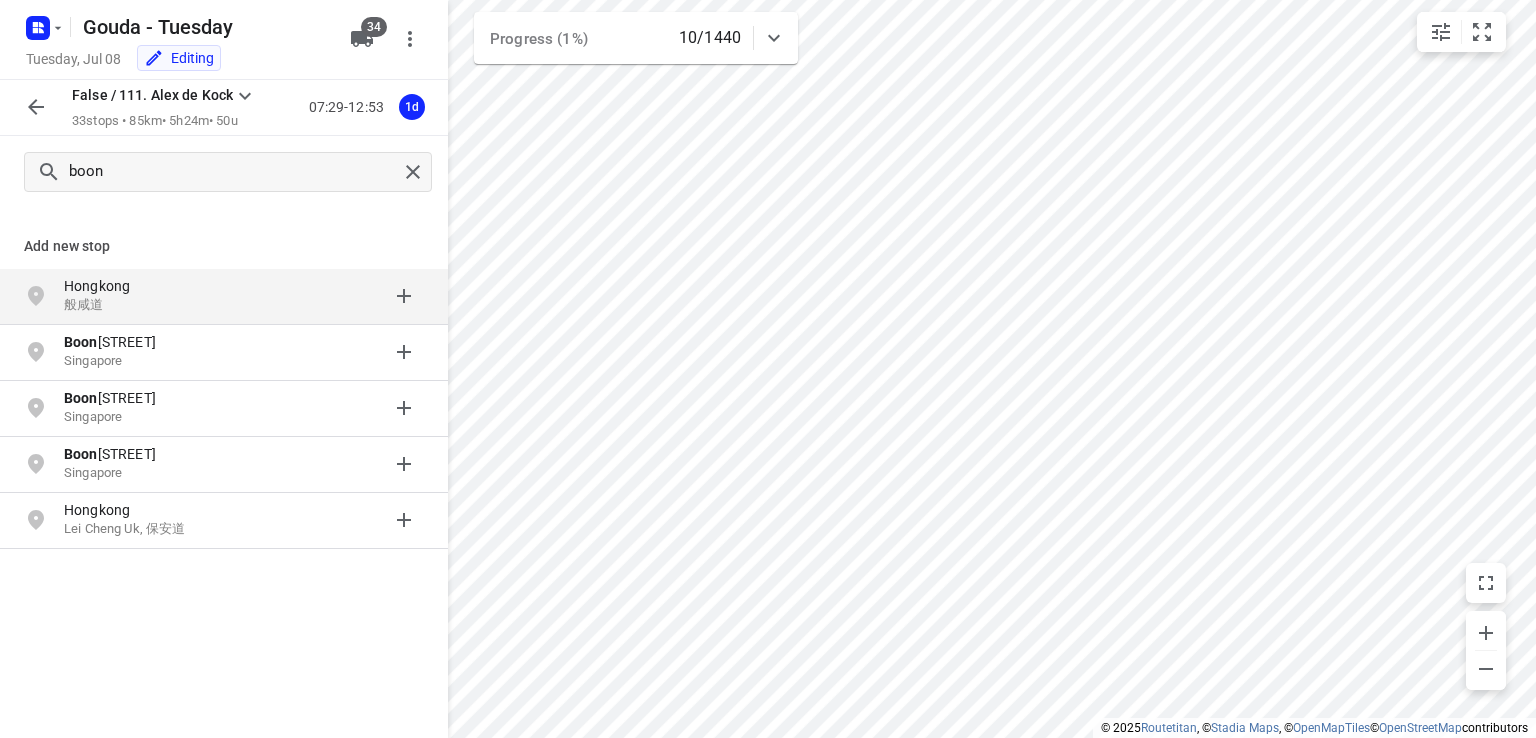 click at bounding box center (36, 107) 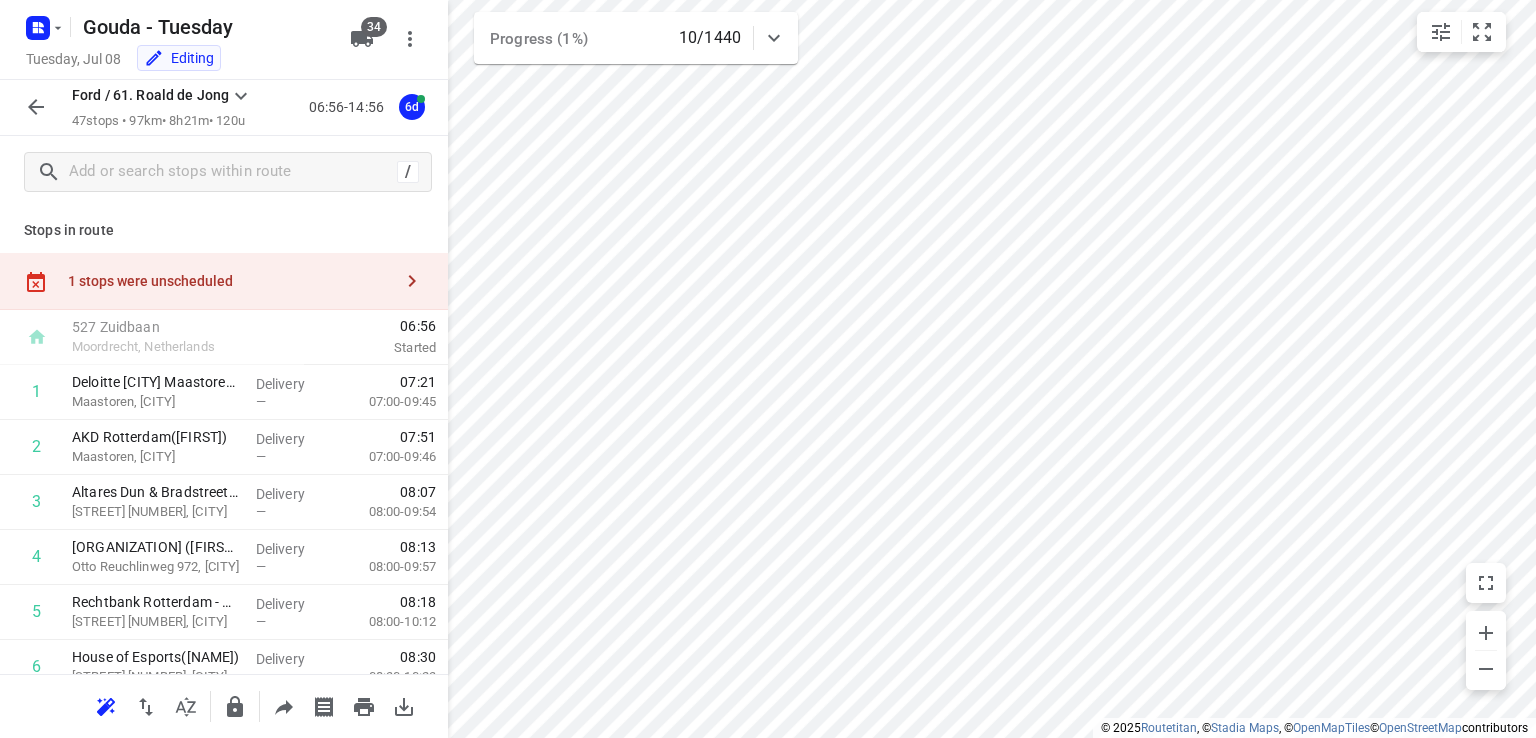 click on "1 stops were unscheduled" at bounding box center [230, 281] 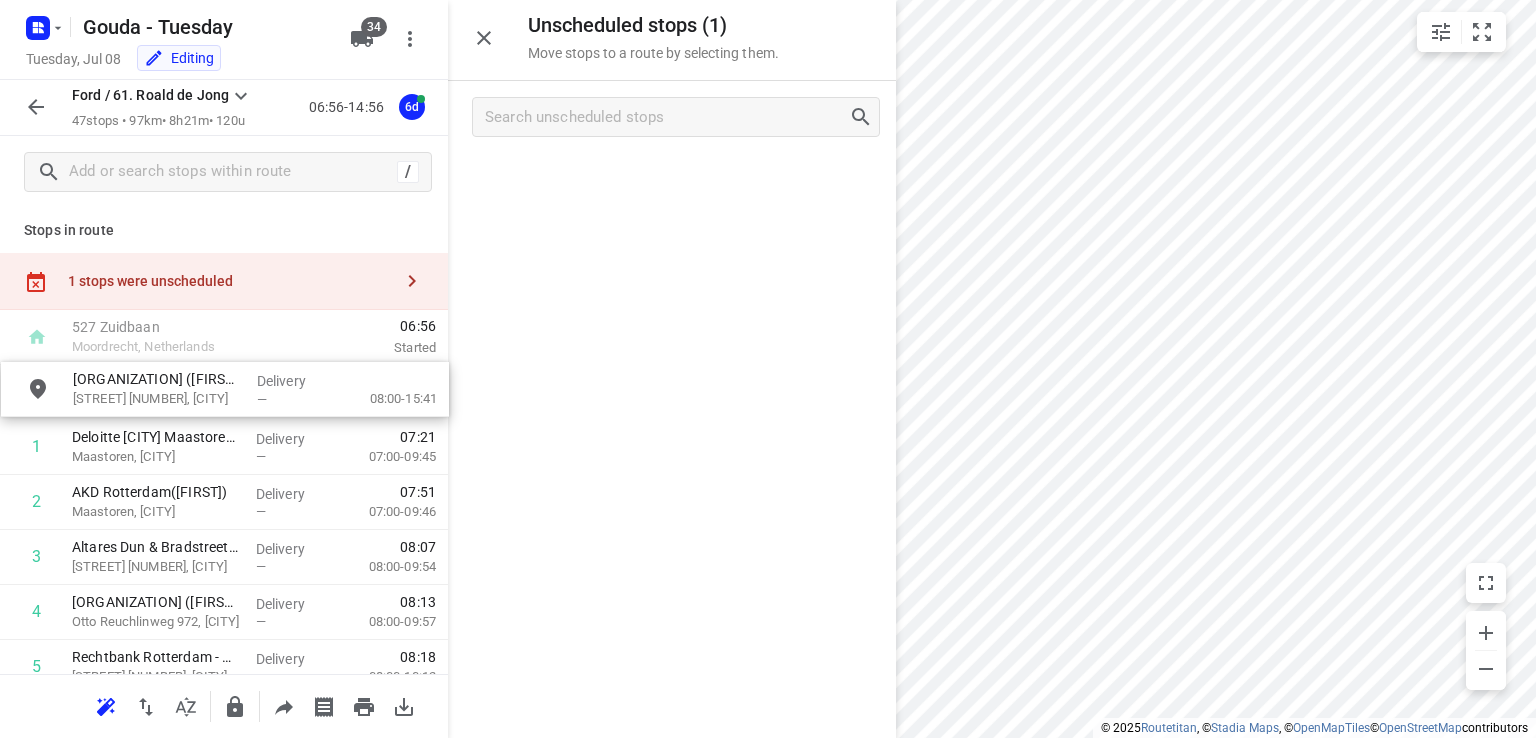 drag, startPoint x: 636, startPoint y: 181, endPoint x: 171, endPoint y: 405, distance: 516.1405 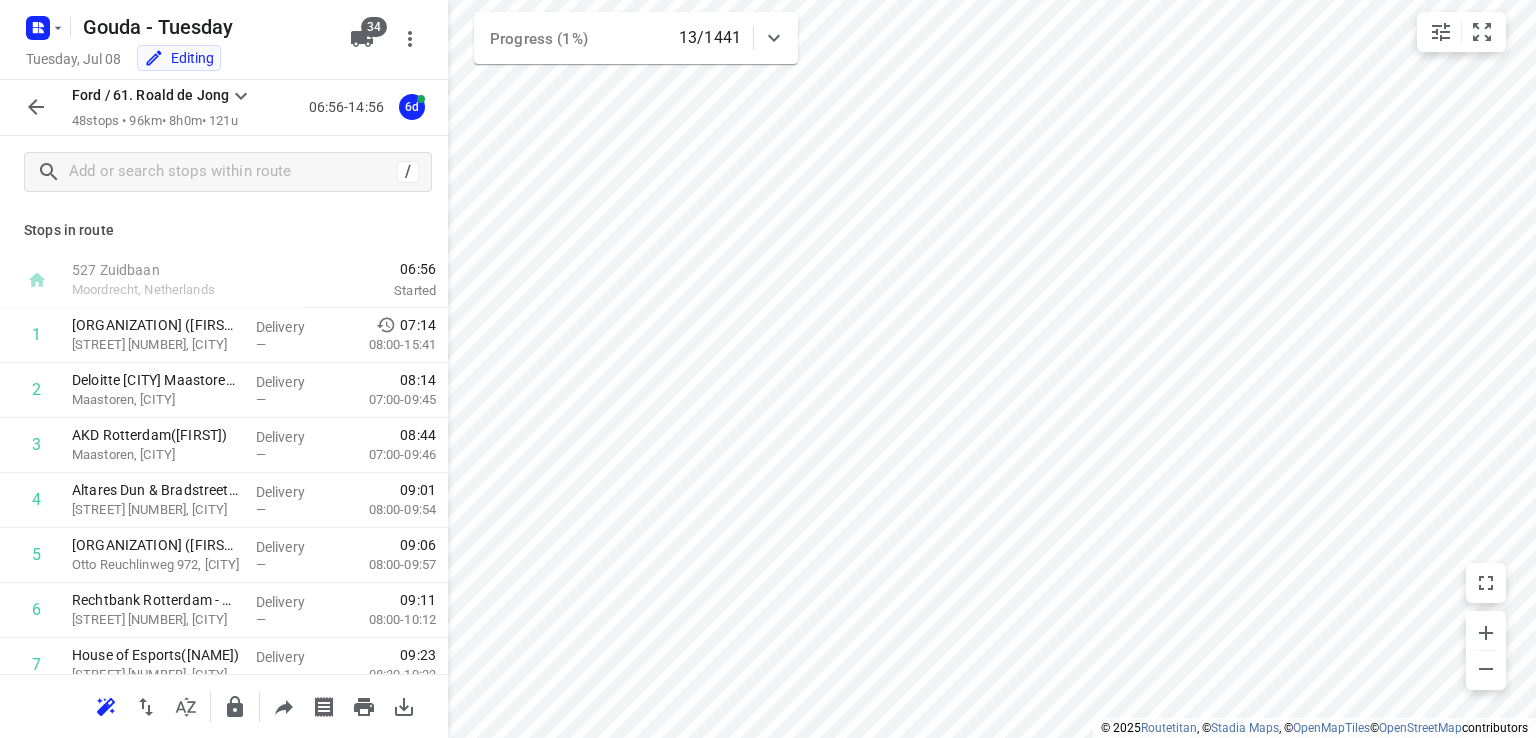 click at bounding box center [36, 107] 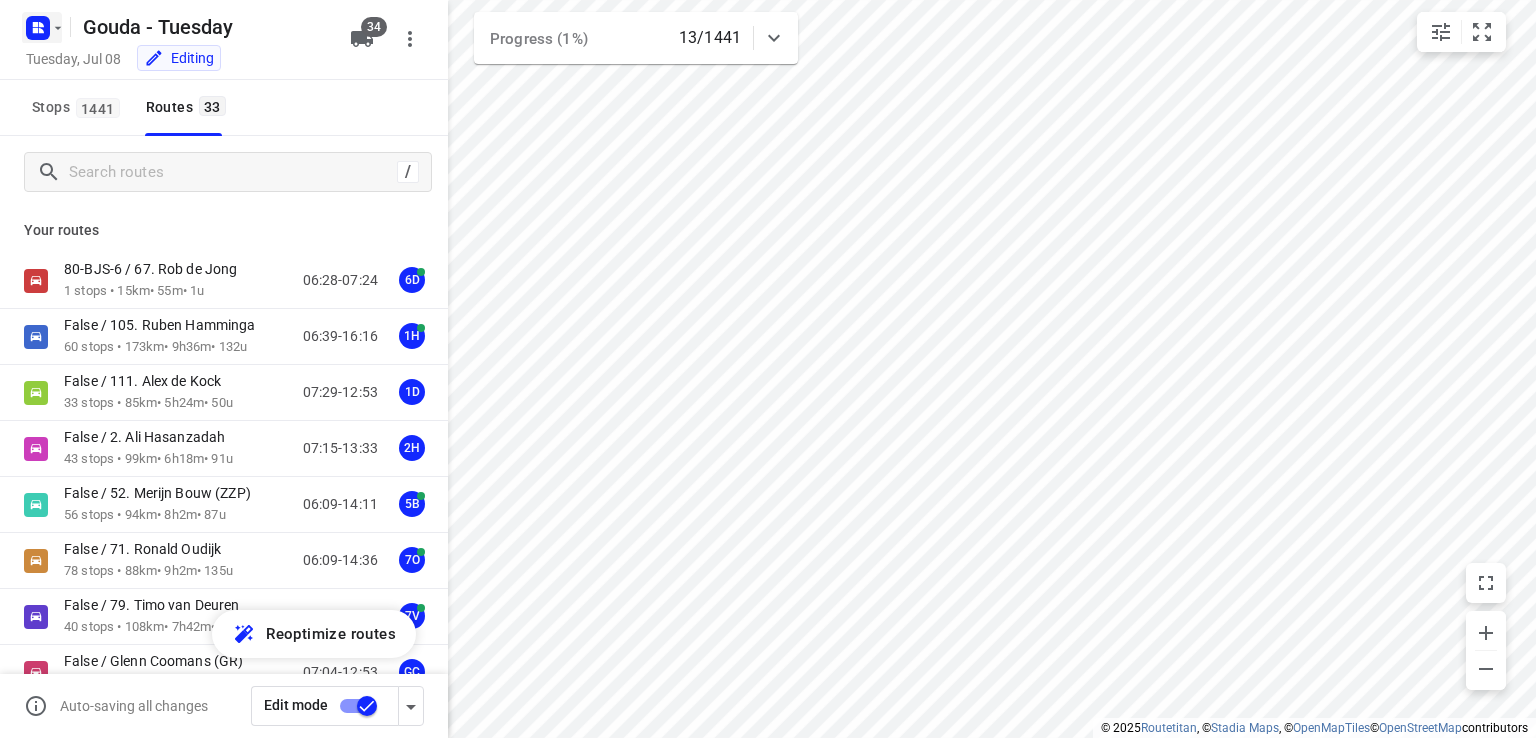 click at bounding box center [58, 28] 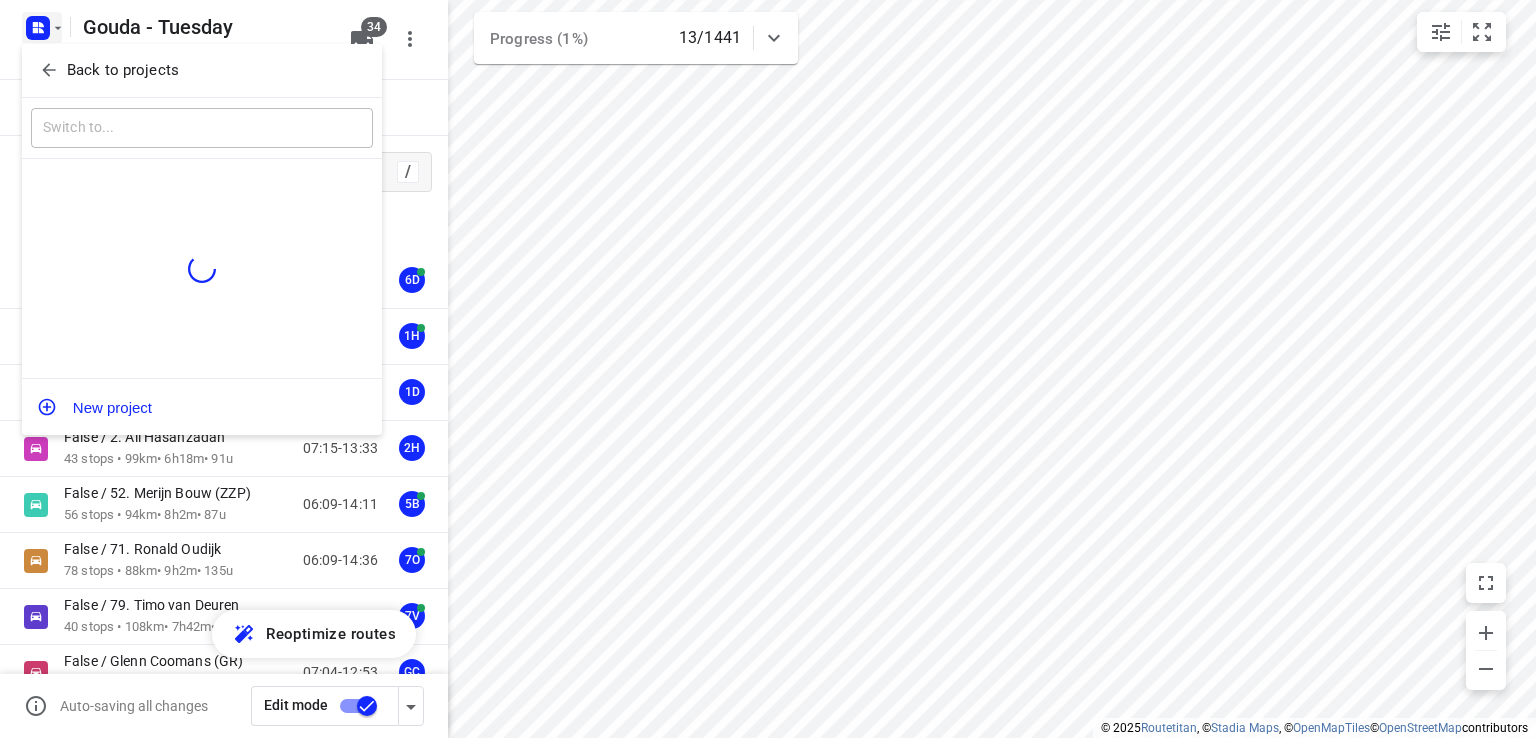 click on "Back to projects" at bounding box center [123, 70] 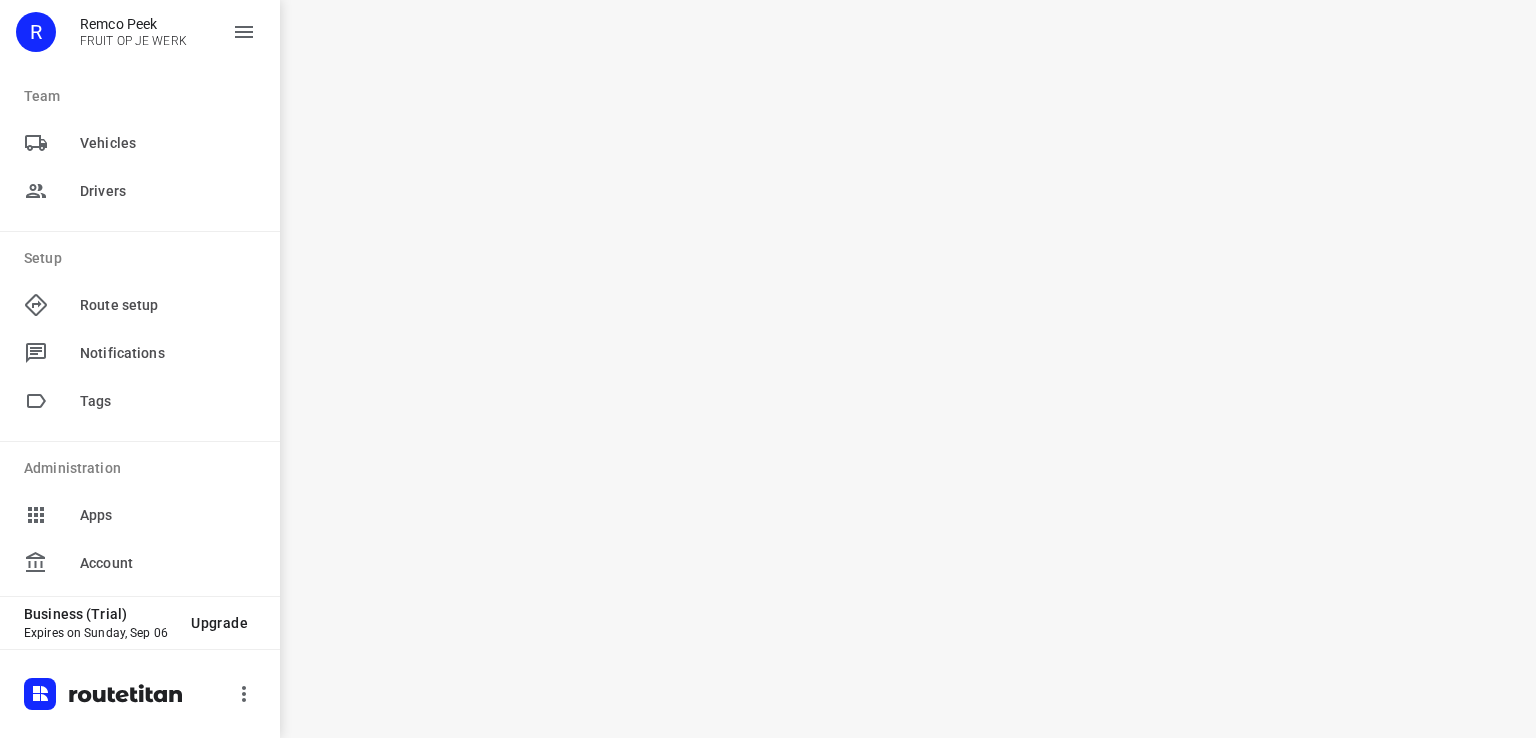 scroll, scrollTop: 186, scrollLeft: 0, axis: vertical 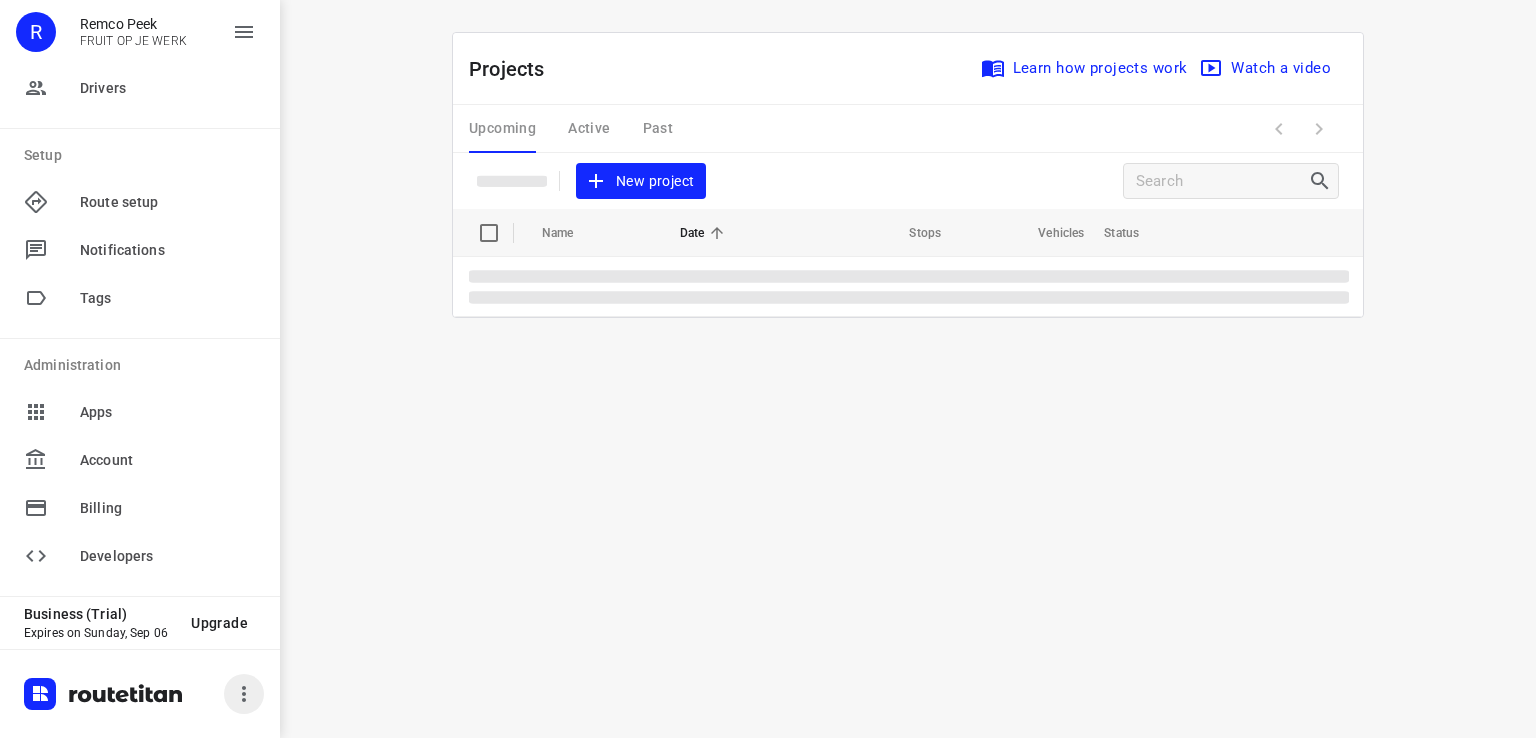 click at bounding box center (244, 694) 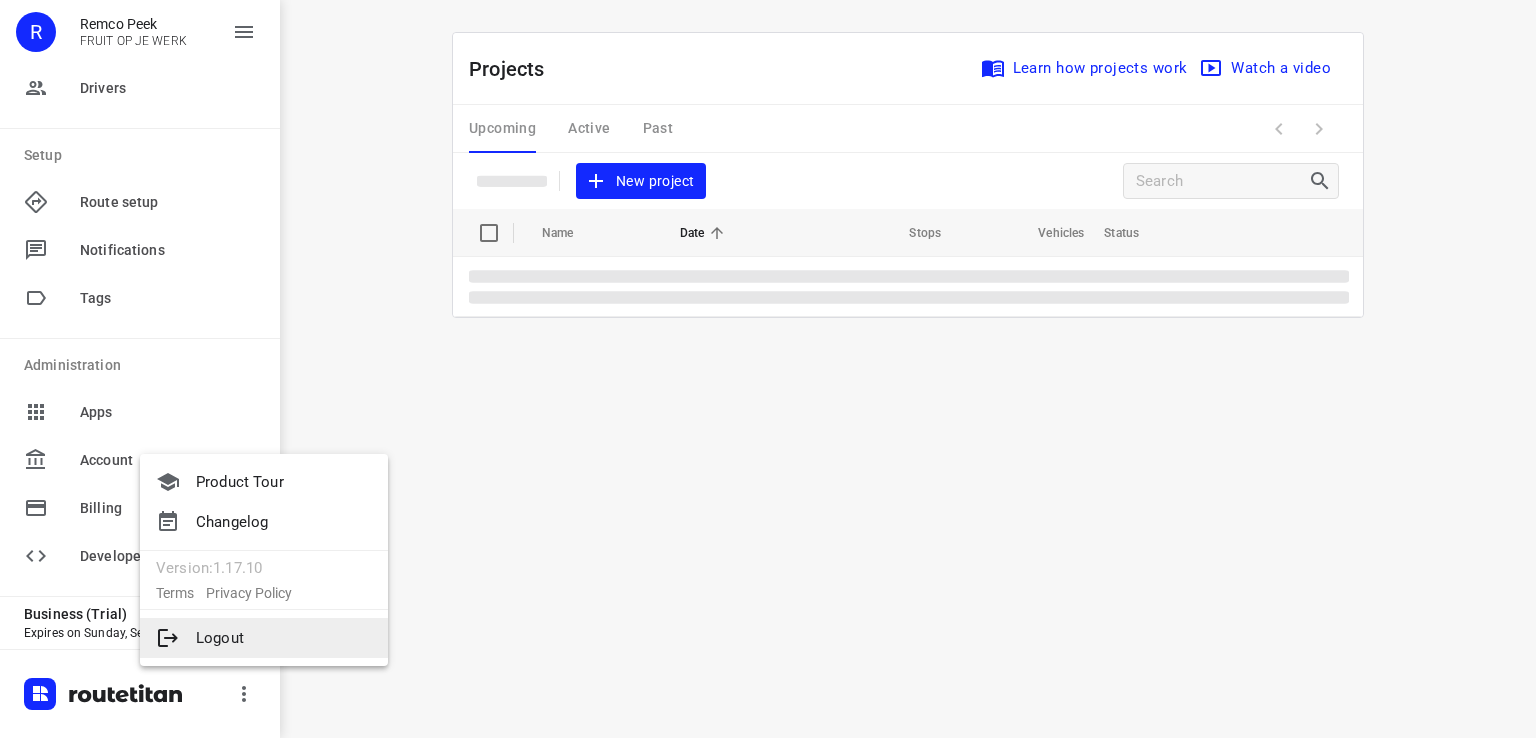 click on "Logout" at bounding box center [264, 638] 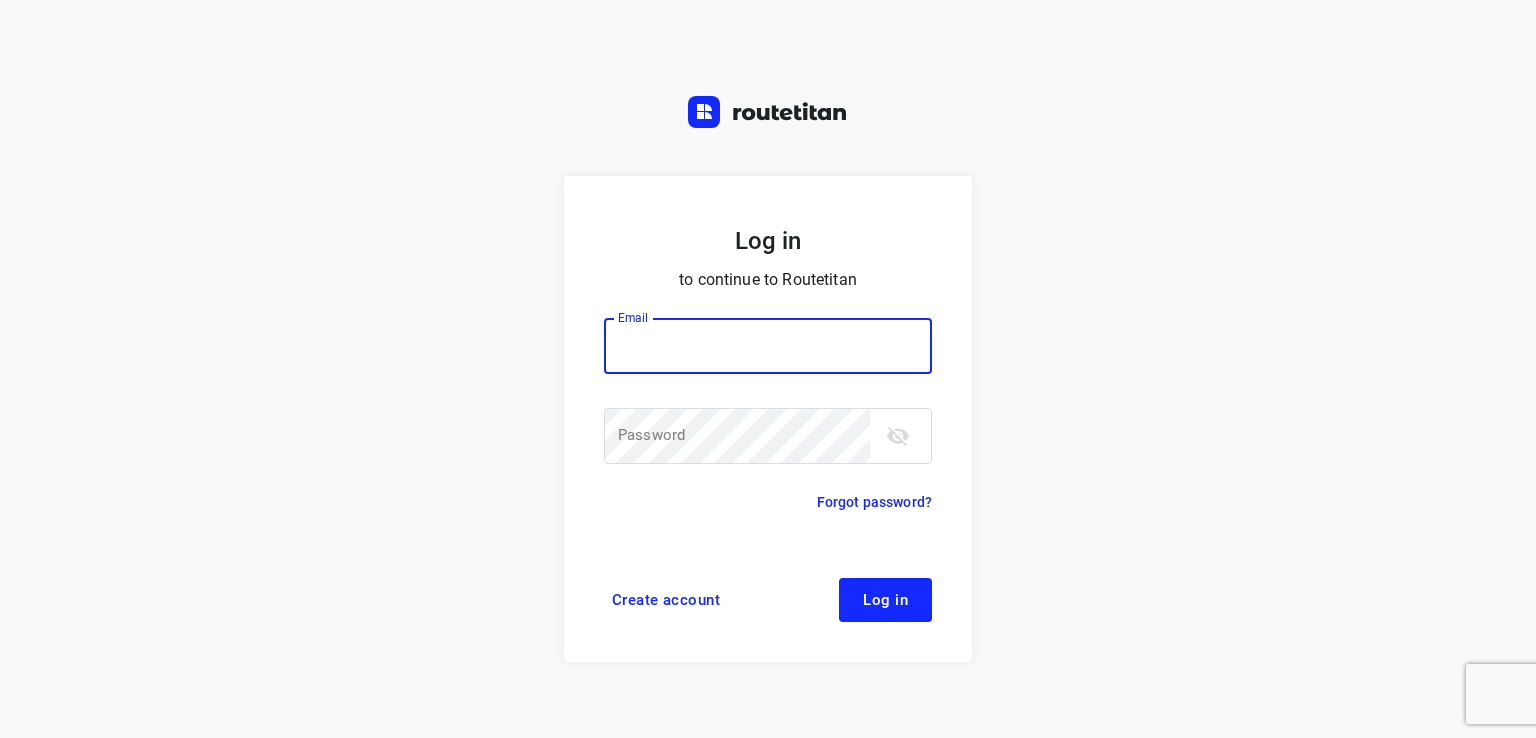 scroll, scrollTop: 0, scrollLeft: 0, axis: both 